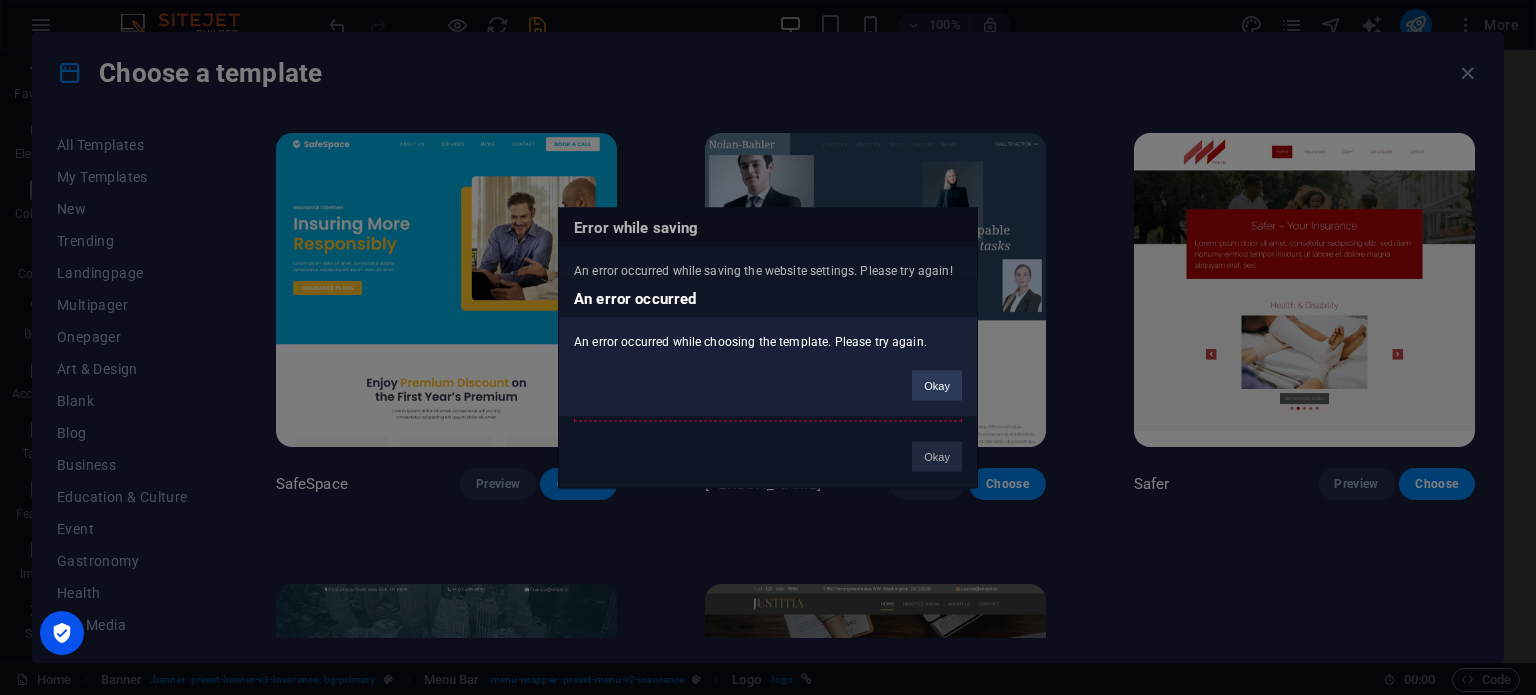 select on "px" 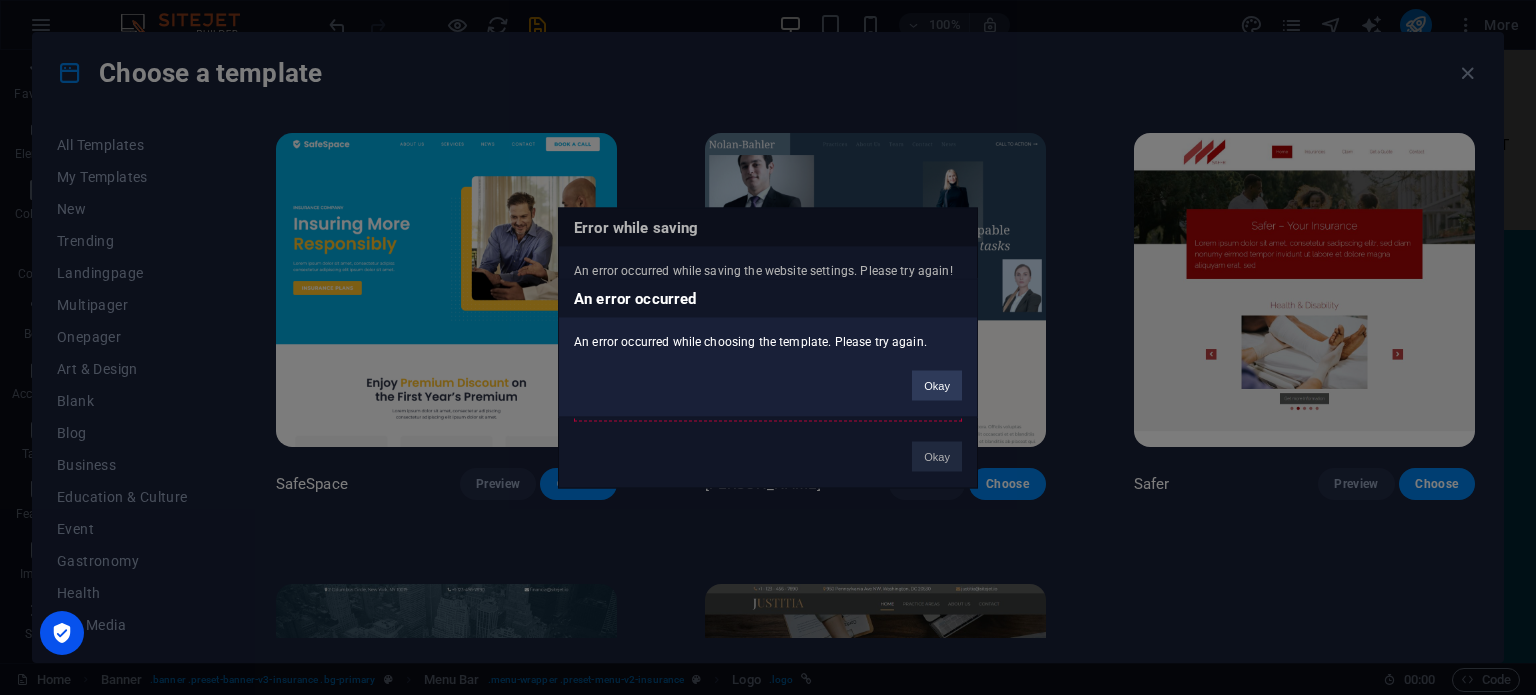 scroll, scrollTop: 0, scrollLeft: 0, axis: both 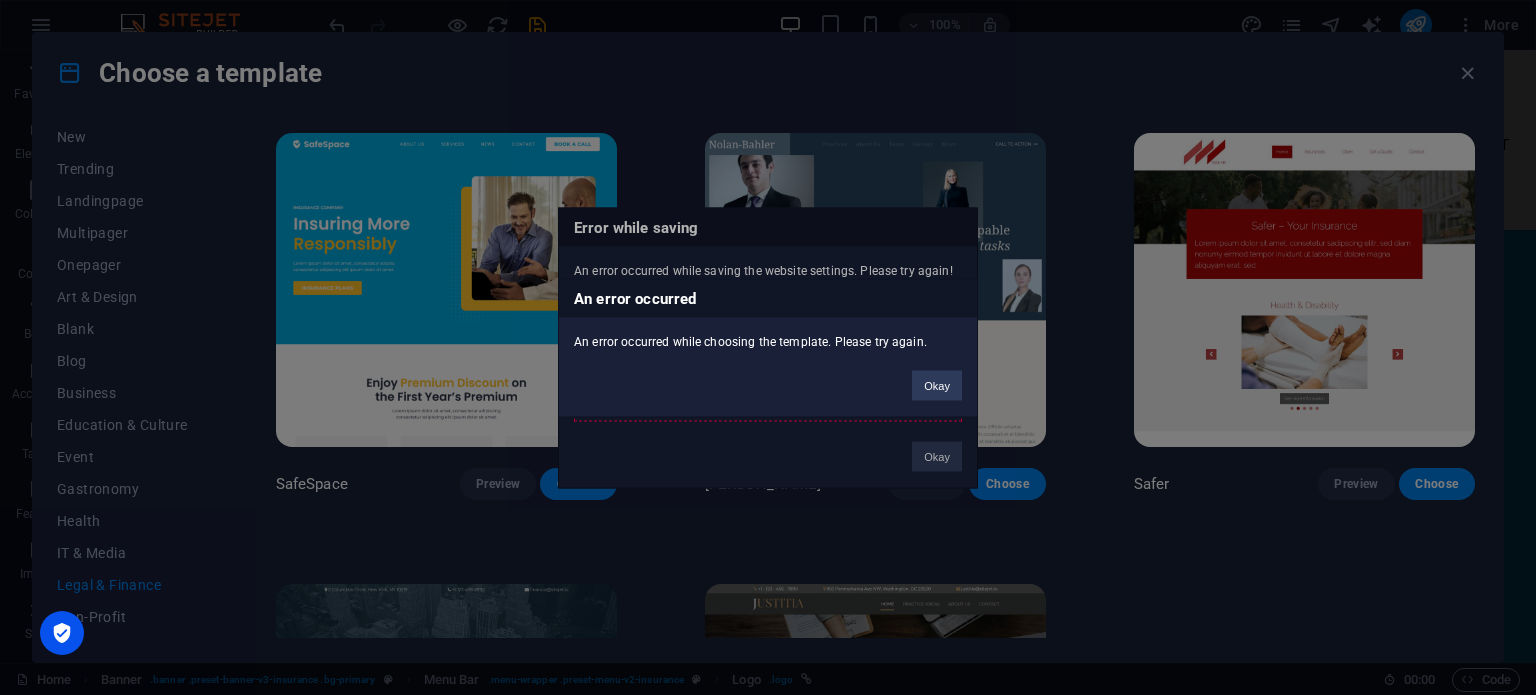 click on "An error occurred An error occurred while choosing the template. Please try again. Okay" at bounding box center [768, 347] 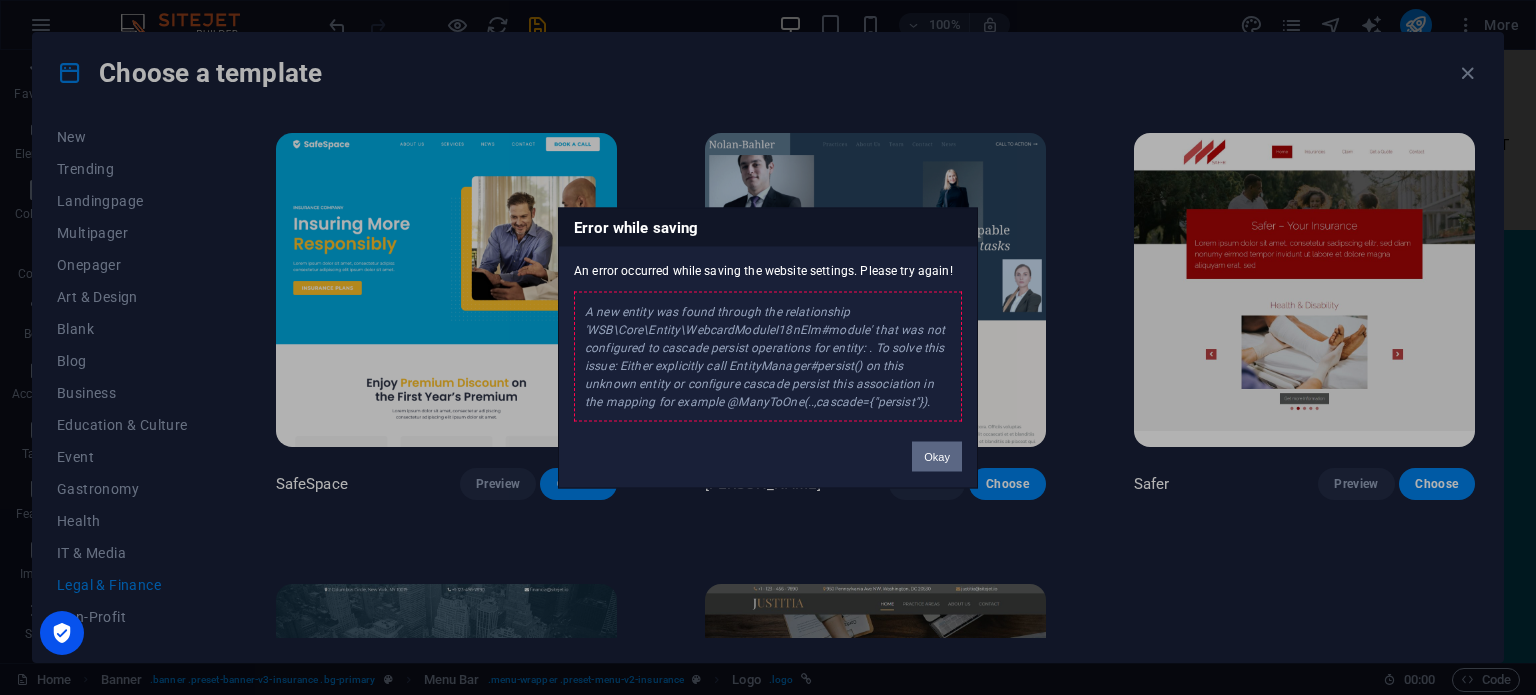 click on "Okay" at bounding box center (937, 456) 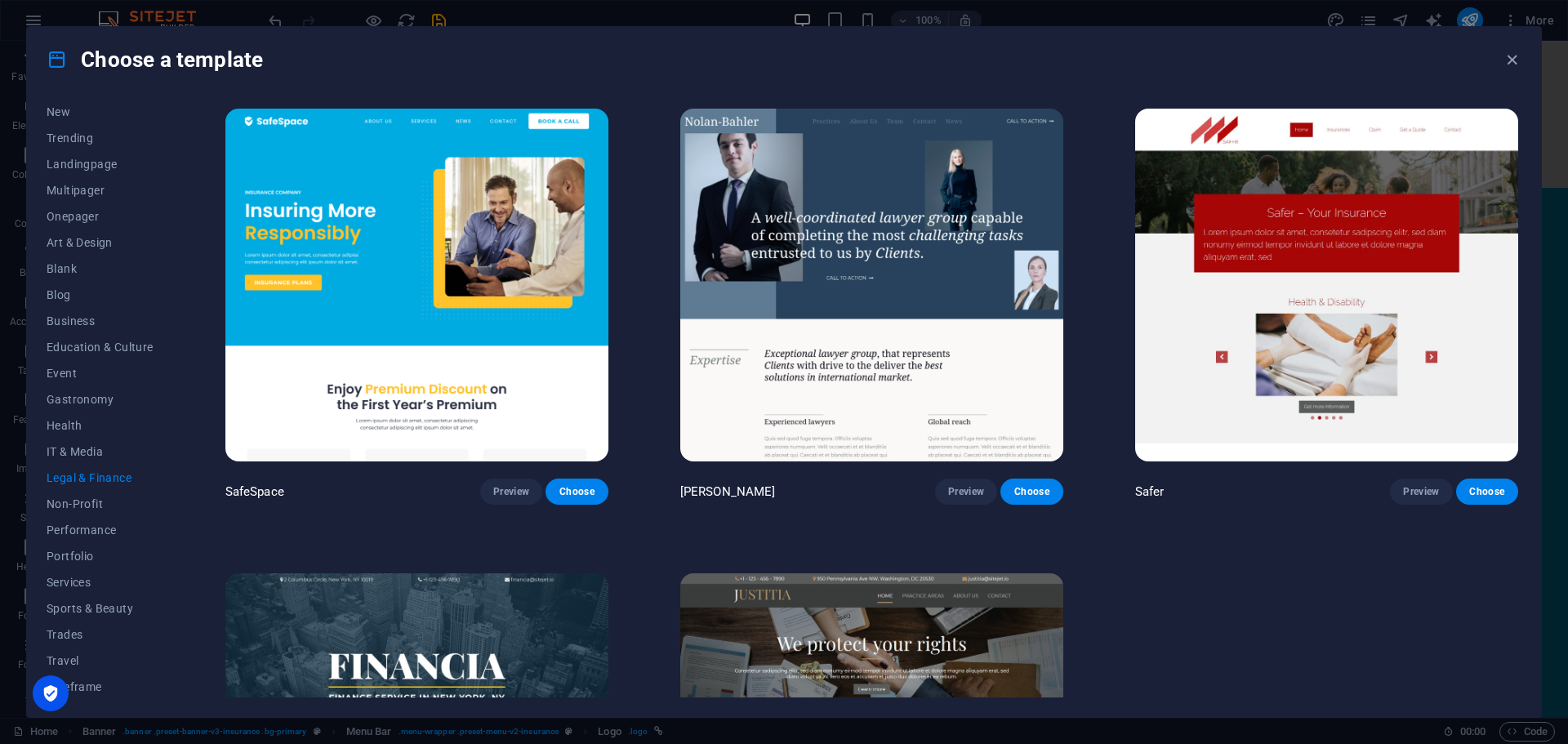 scroll, scrollTop: 60, scrollLeft: 0, axis: vertical 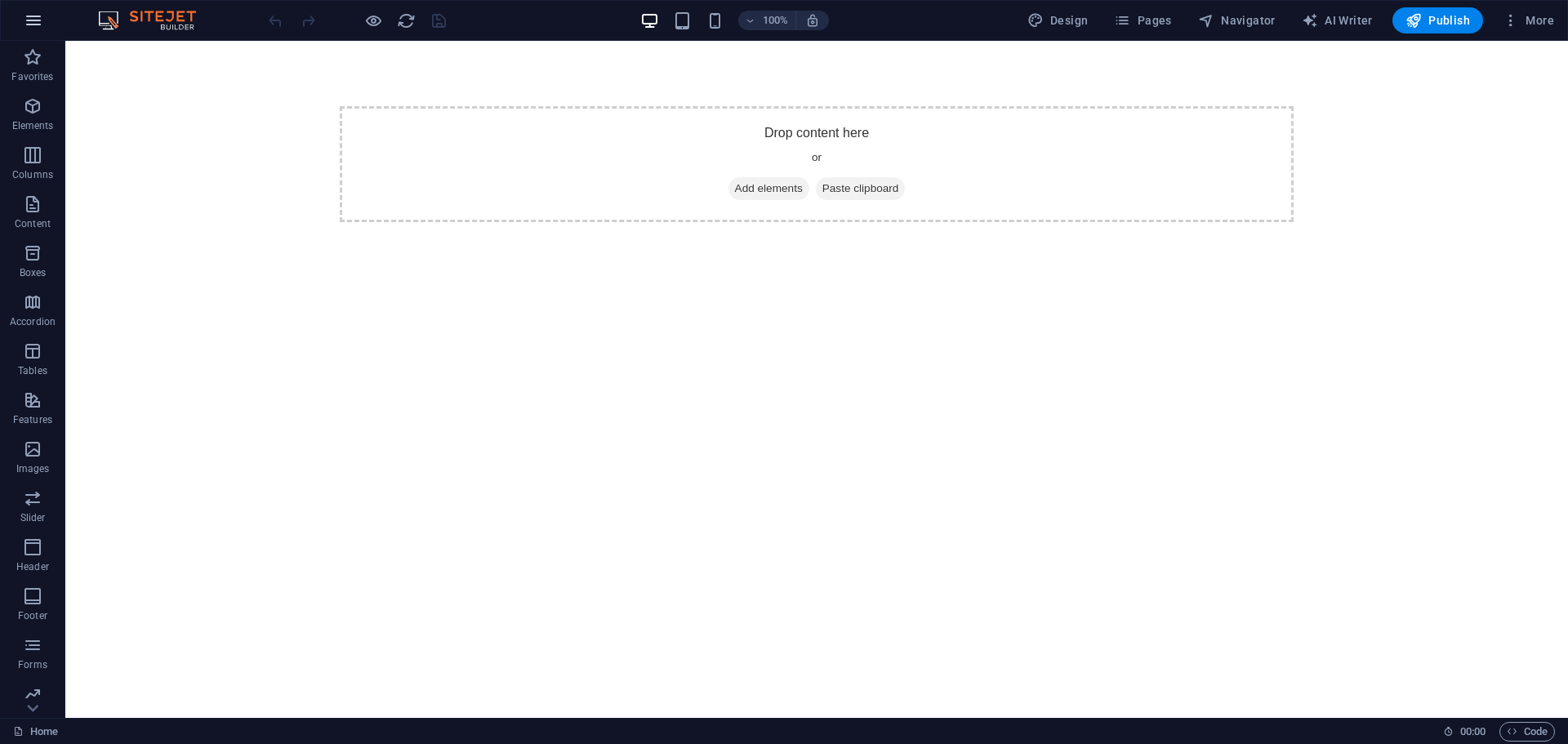 click at bounding box center (33, 20) 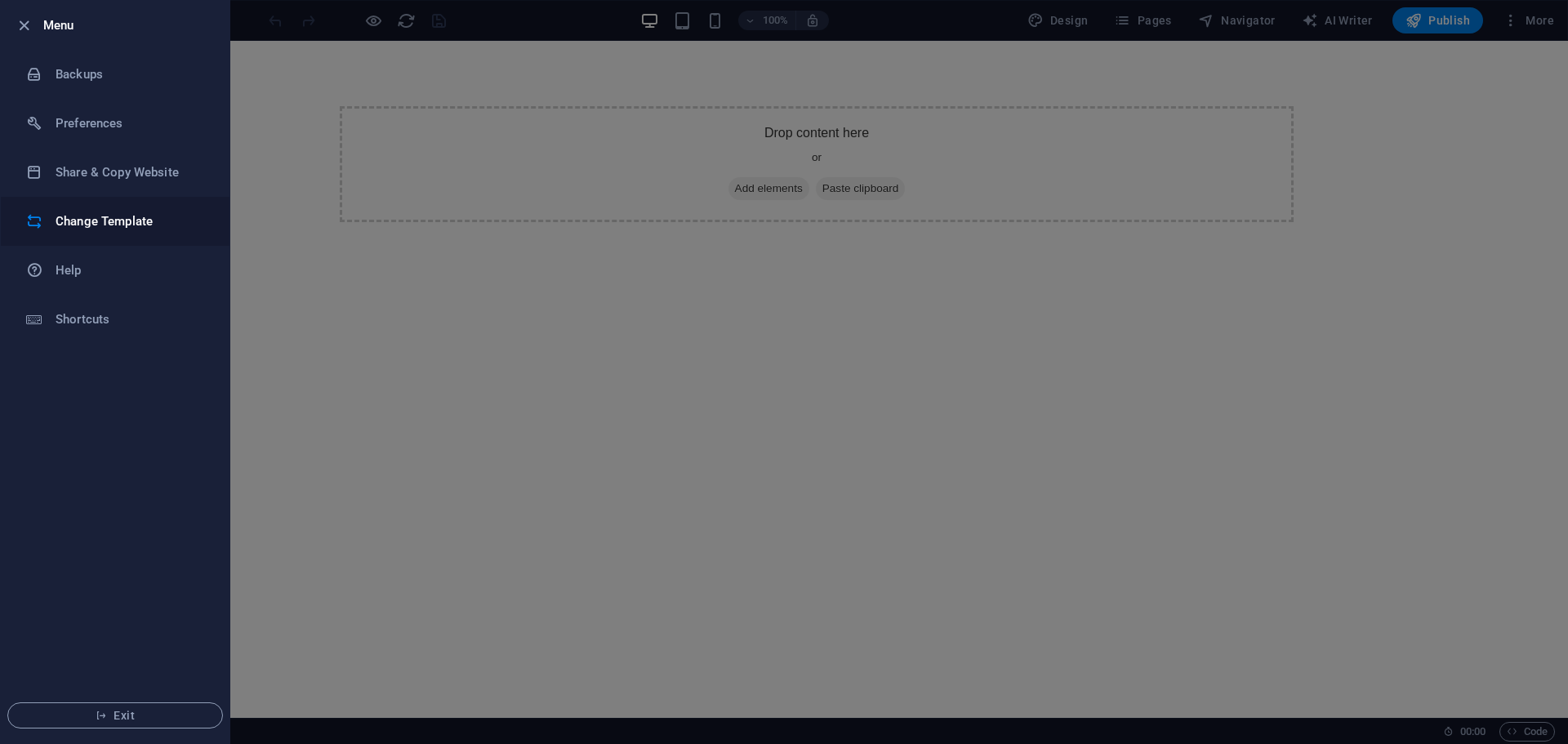 click on "Change Template" at bounding box center [115, 221] 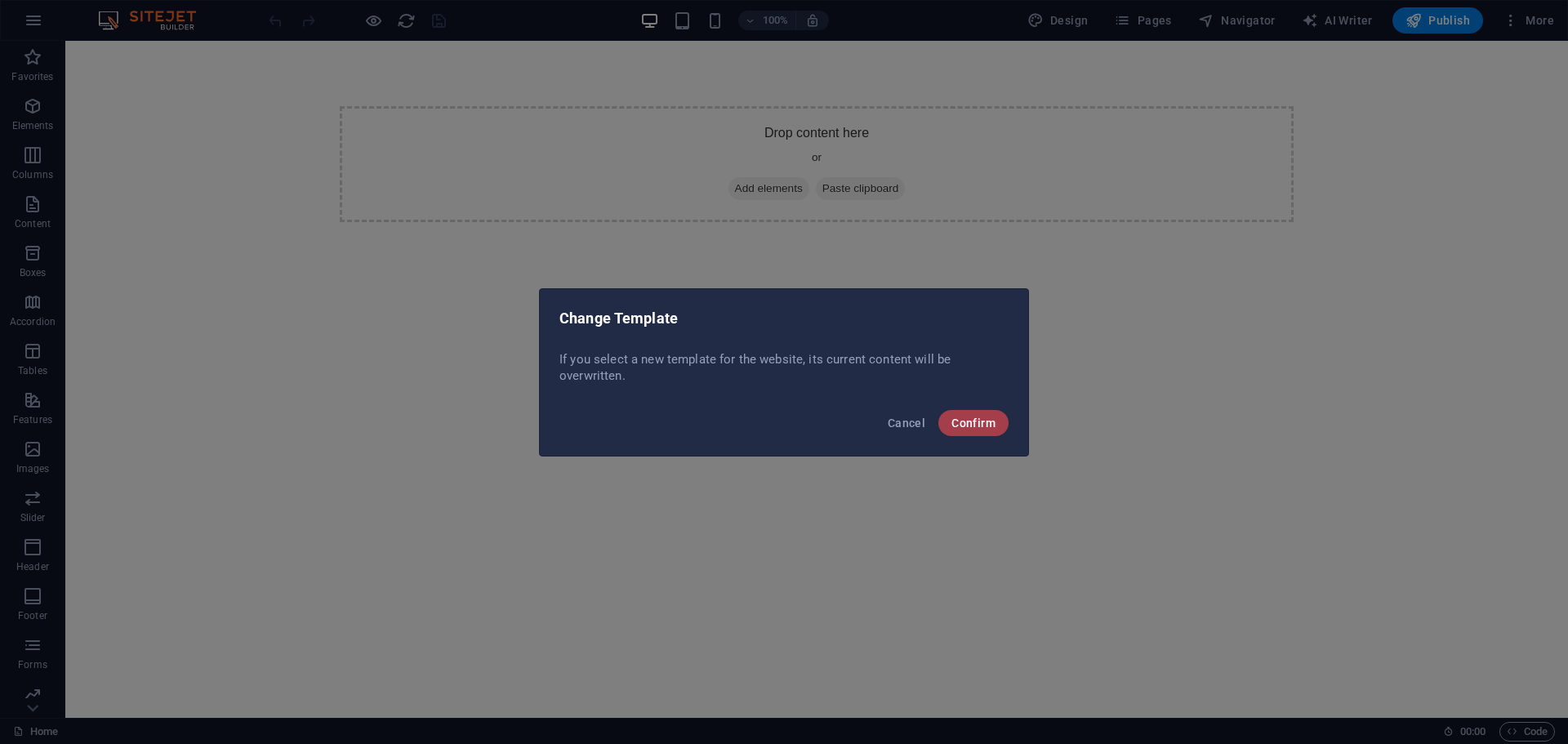 click on "Confirm" at bounding box center [973, 423] 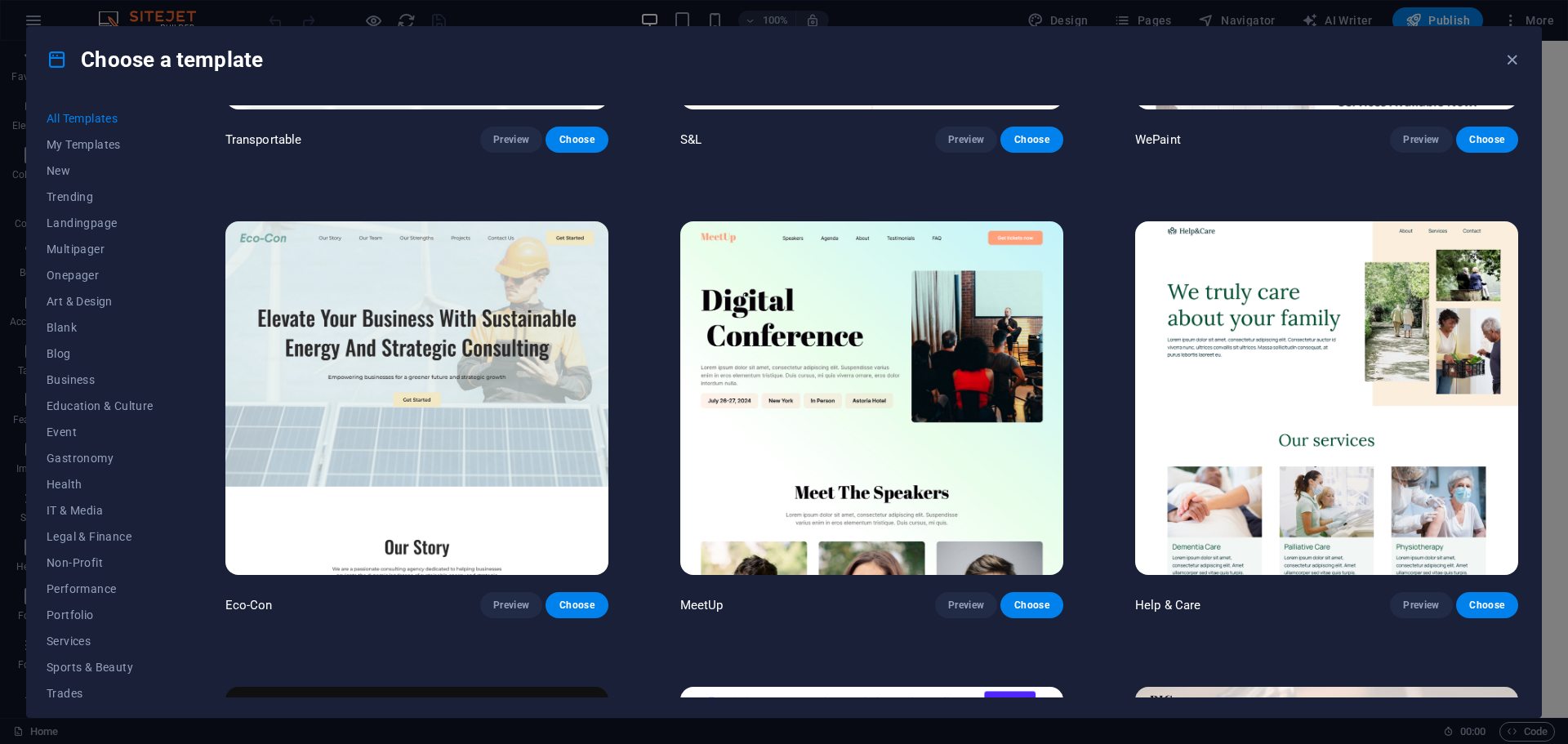 scroll, scrollTop: 1225, scrollLeft: 0, axis: vertical 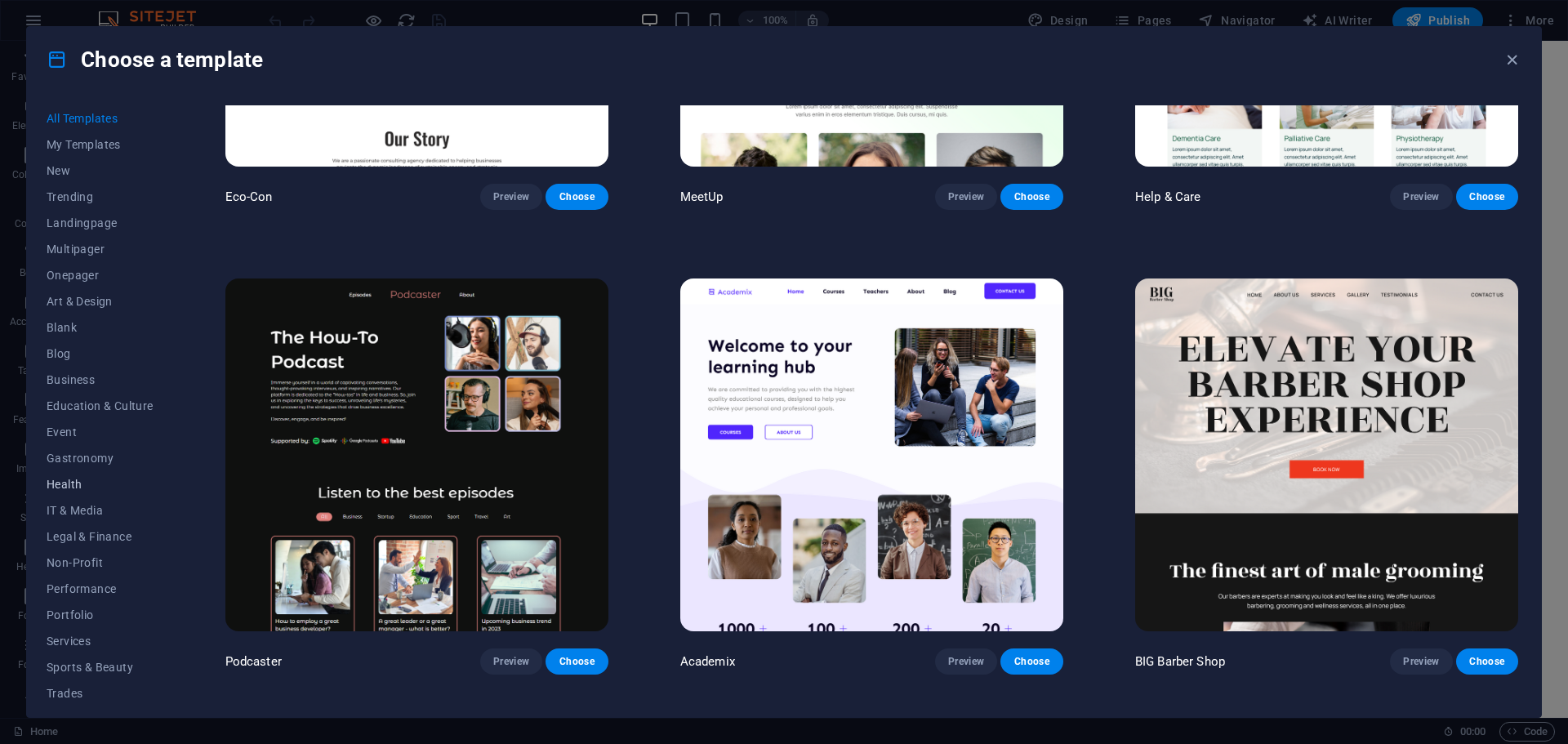 click on "Health" at bounding box center (100, 484) 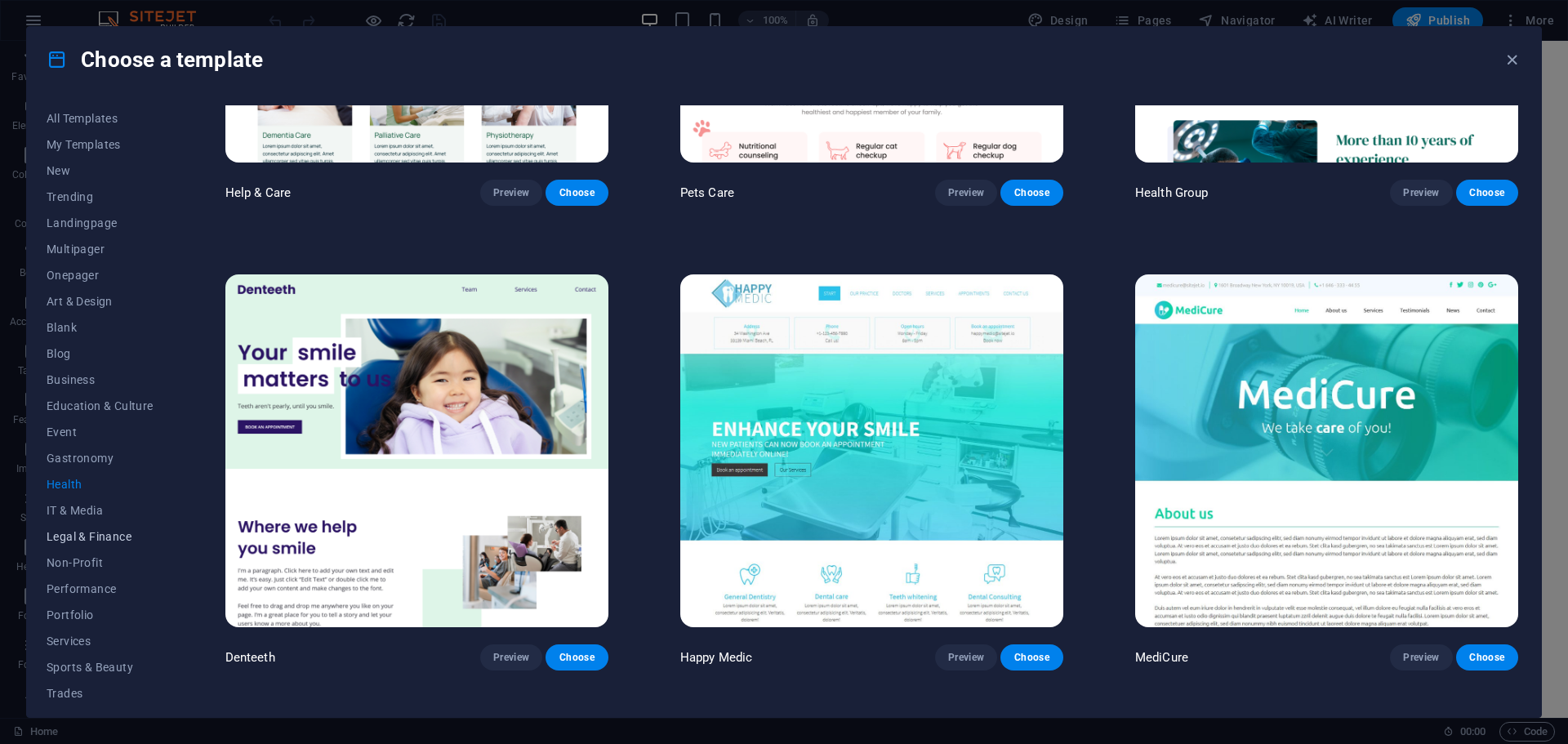 click on "Legal & Finance" at bounding box center [100, 537] 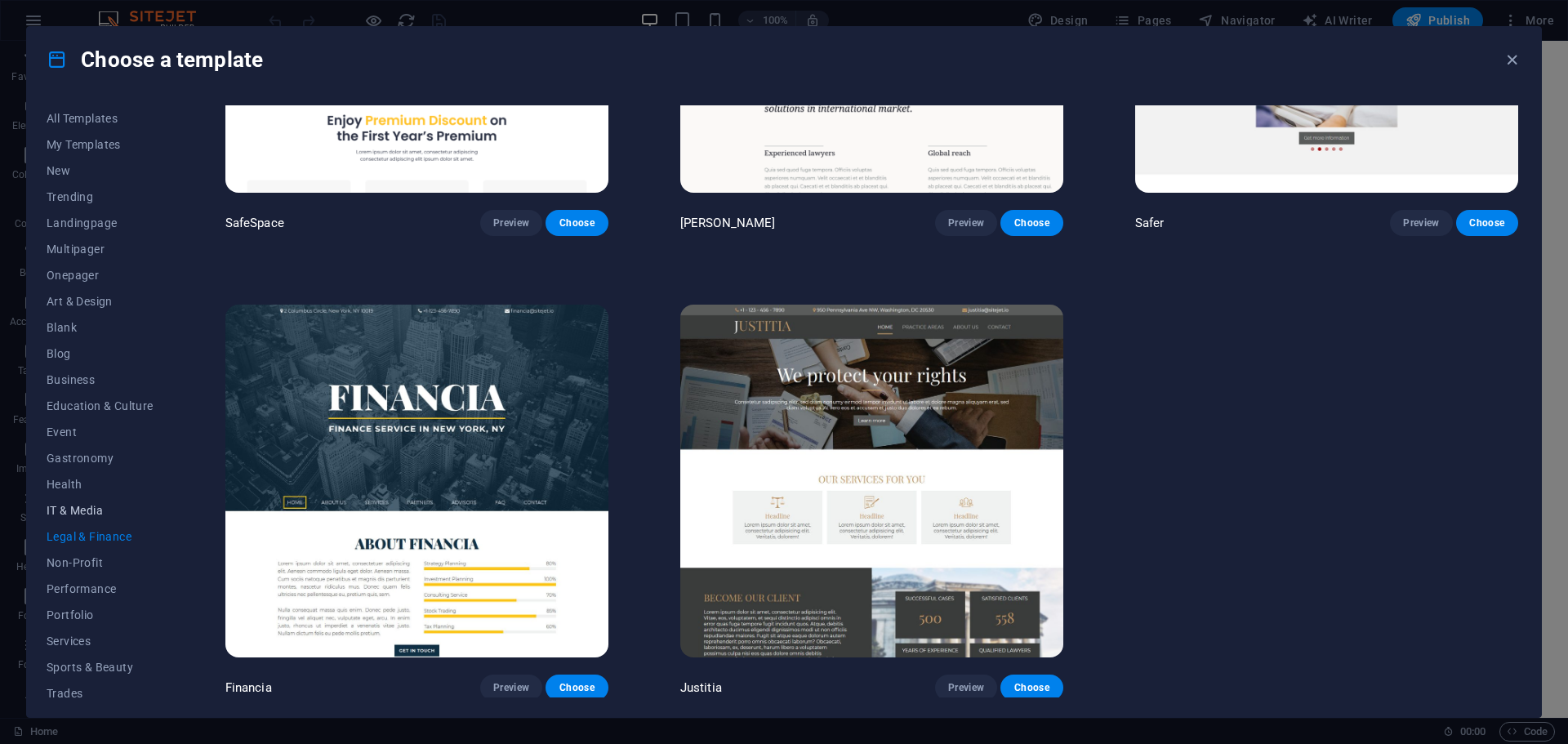 click on "IT & Media" at bounding box center [100, 510] 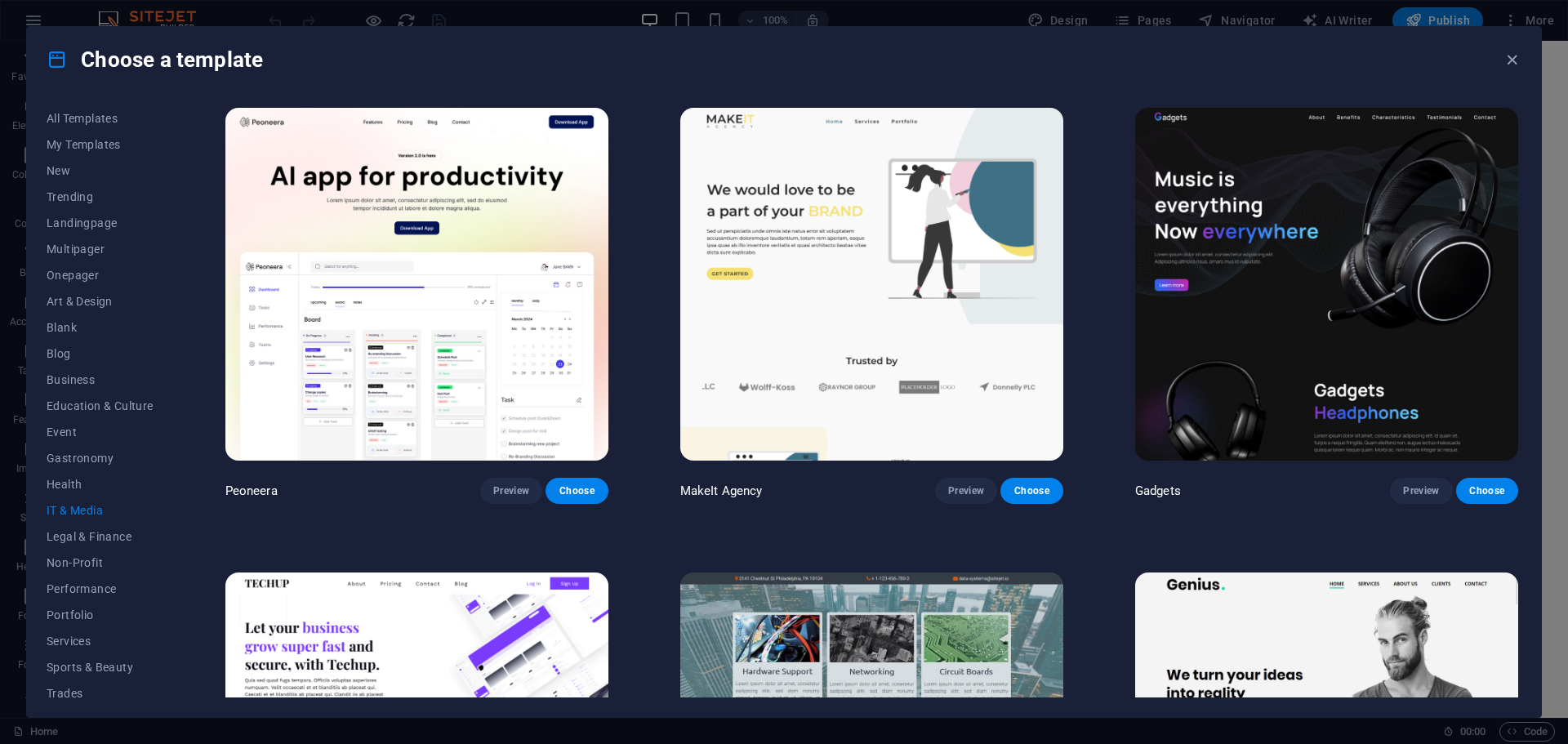 scroll, scrollTop: 0, scrollLeft: 0, axis: both 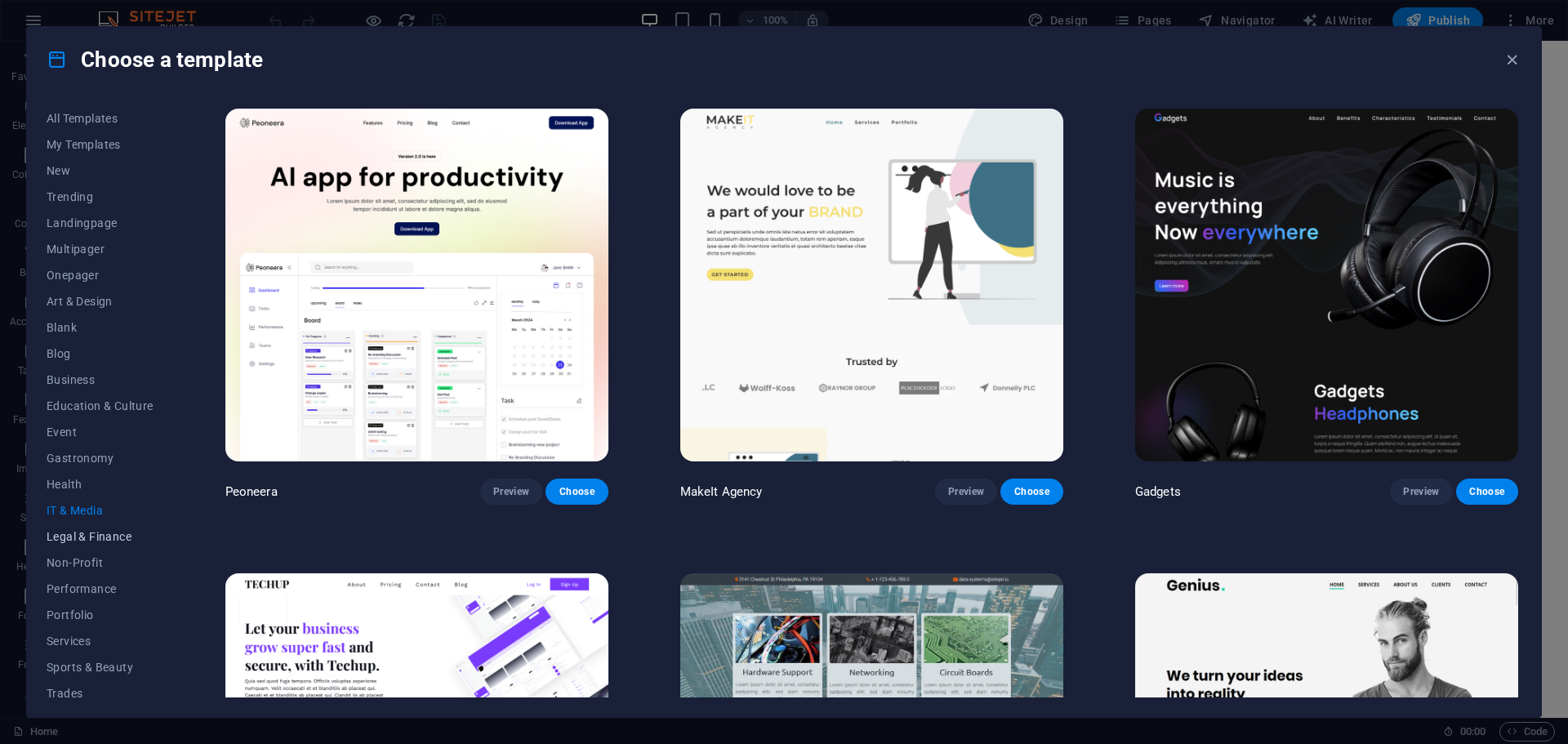 click on "Legal & Finance" at bounding box center [100, 537] 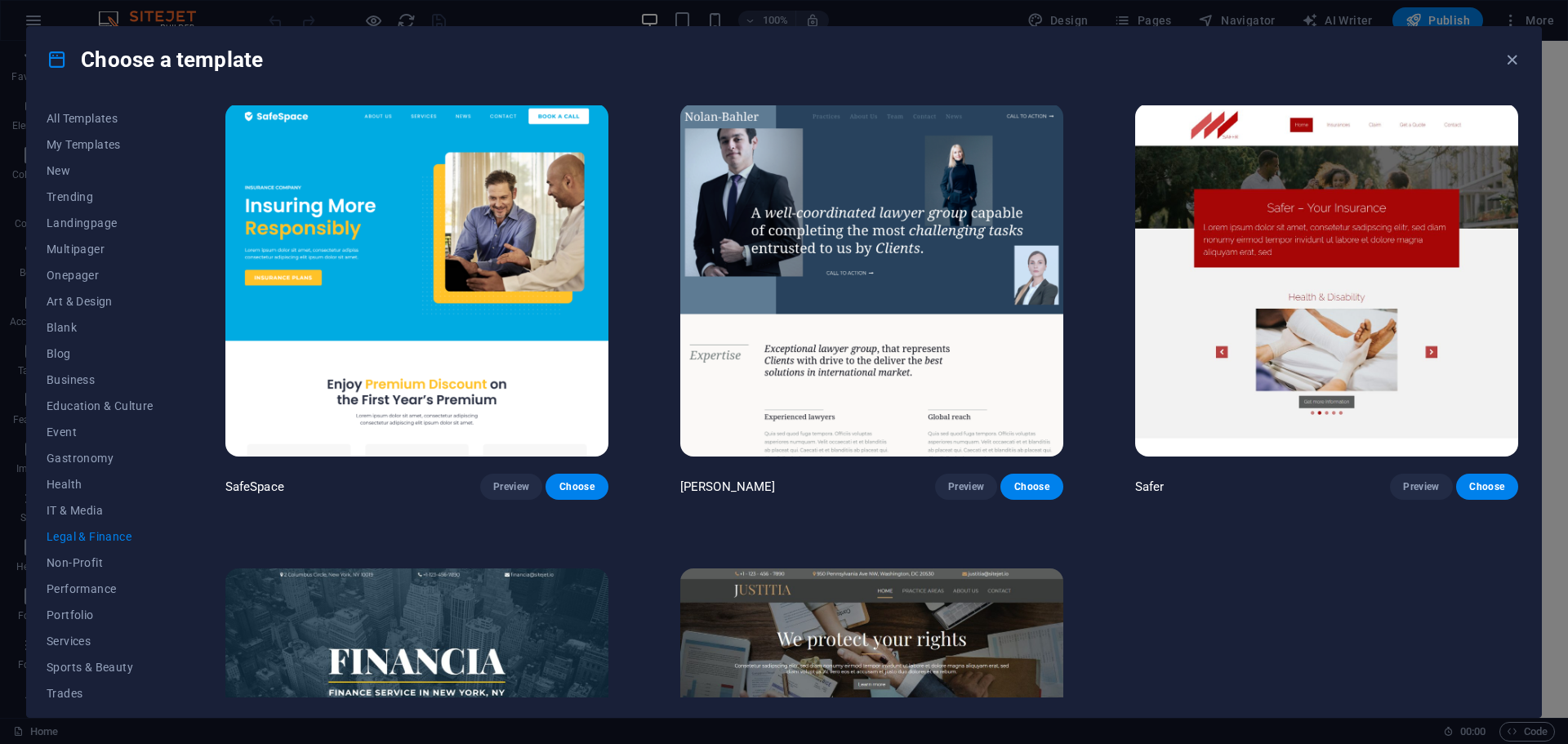 scroll, scrollTop: 0, scrollLeft: 0, axis: both 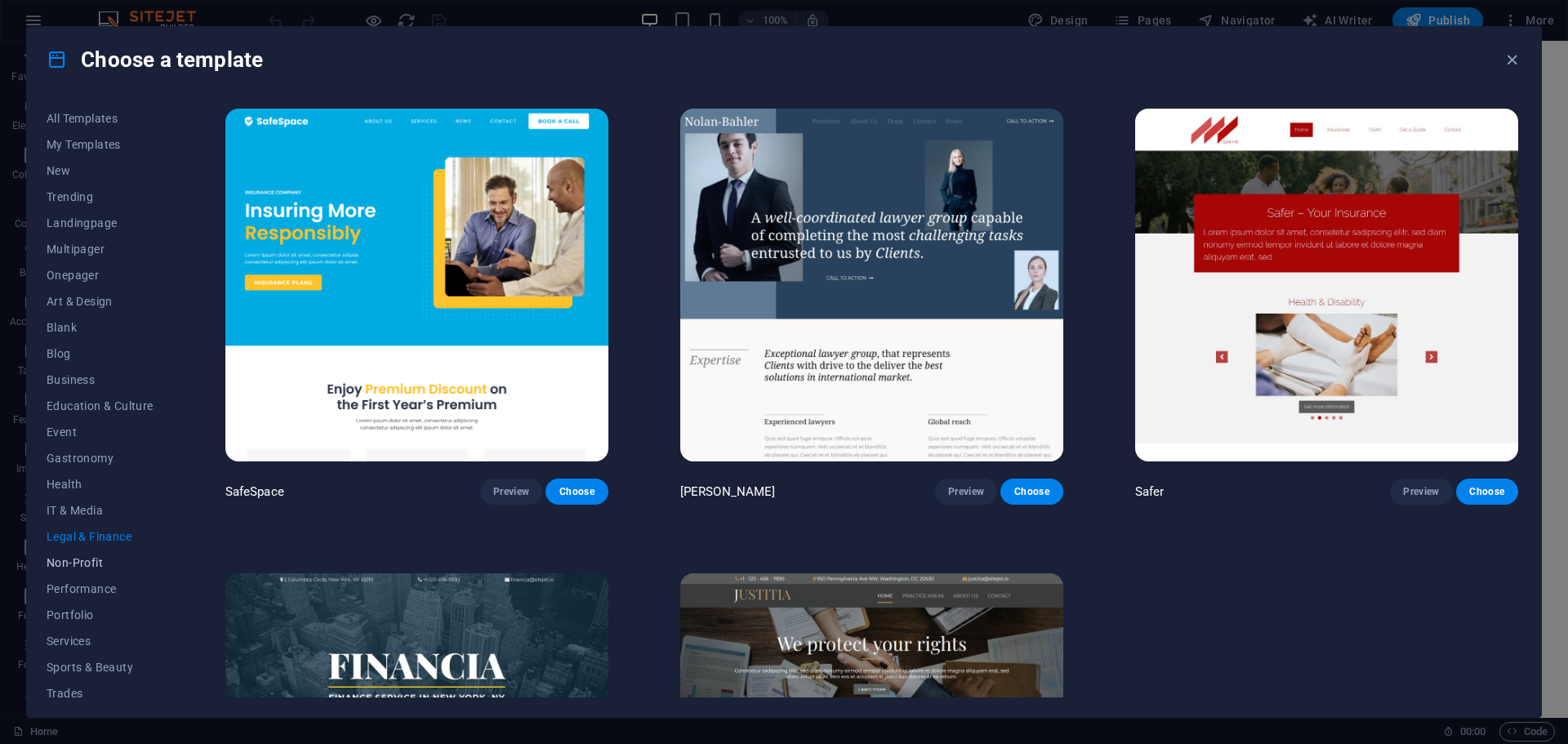 click on "Non-Profit" at bounding box center [100, 563] 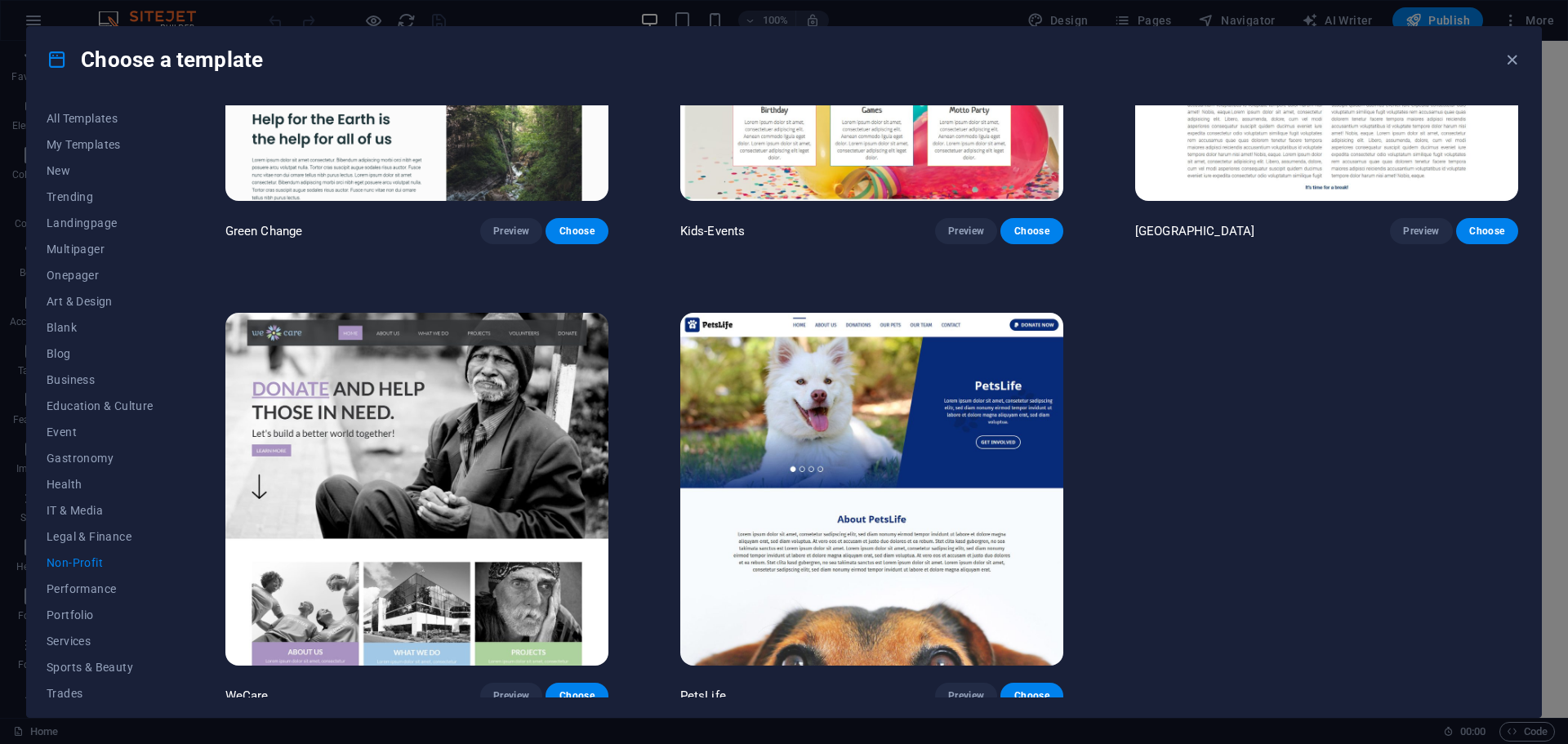scroll, scrollTop: 269, scrollLeft: 0, axis: vertical 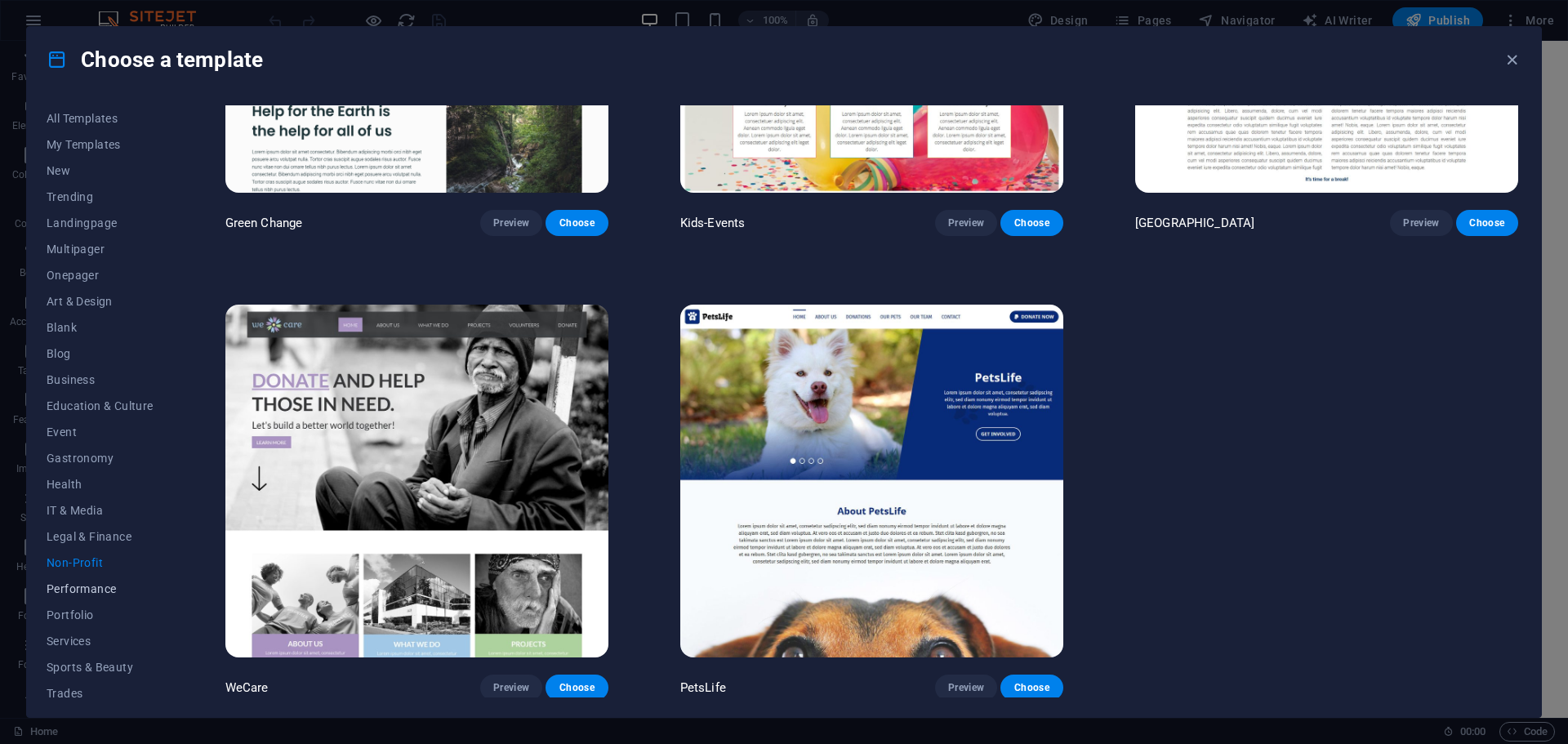 click on "Performance" at bounding box center [100, 589] 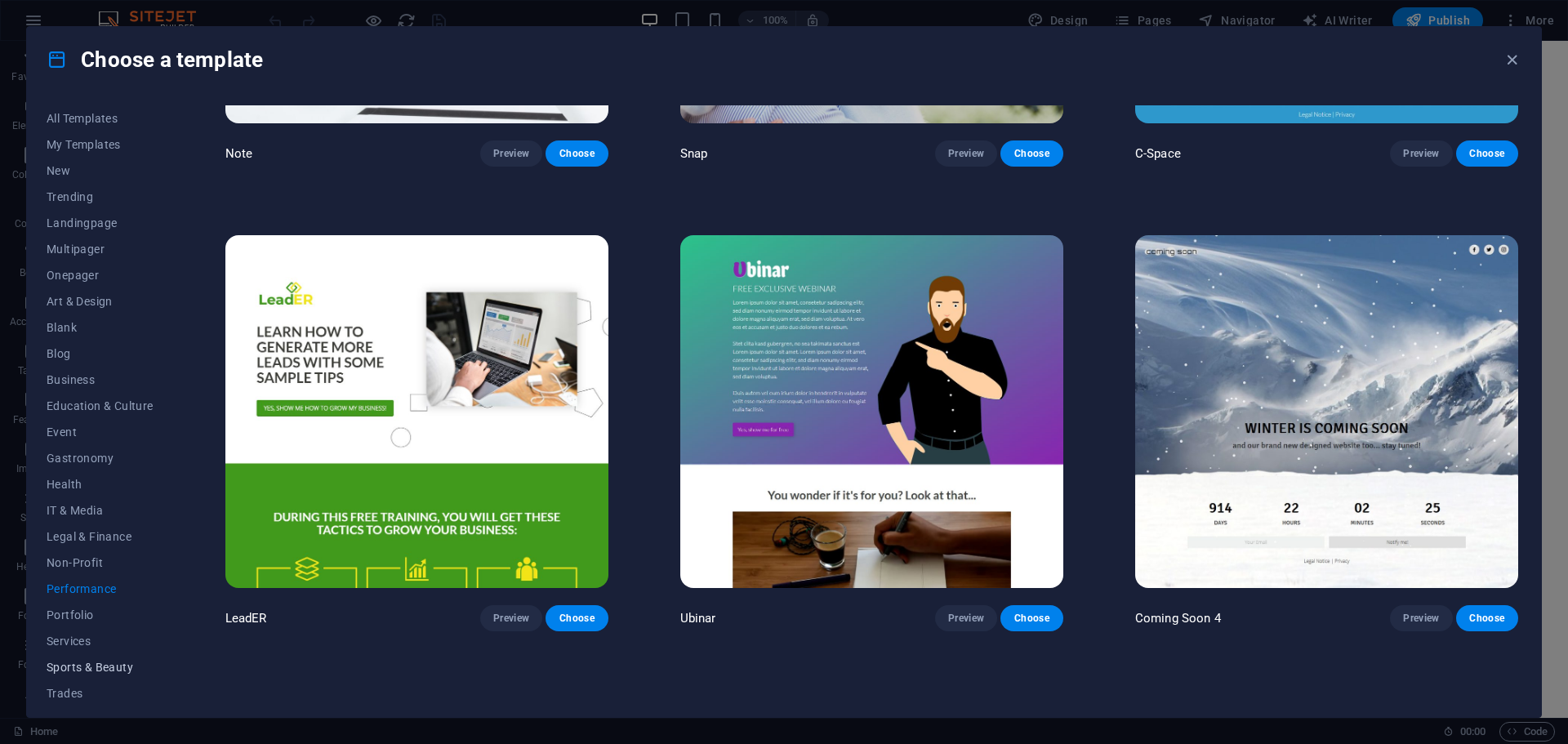 scroll, scrollTop: 1739, scrollLeft: 0, axis: vertical 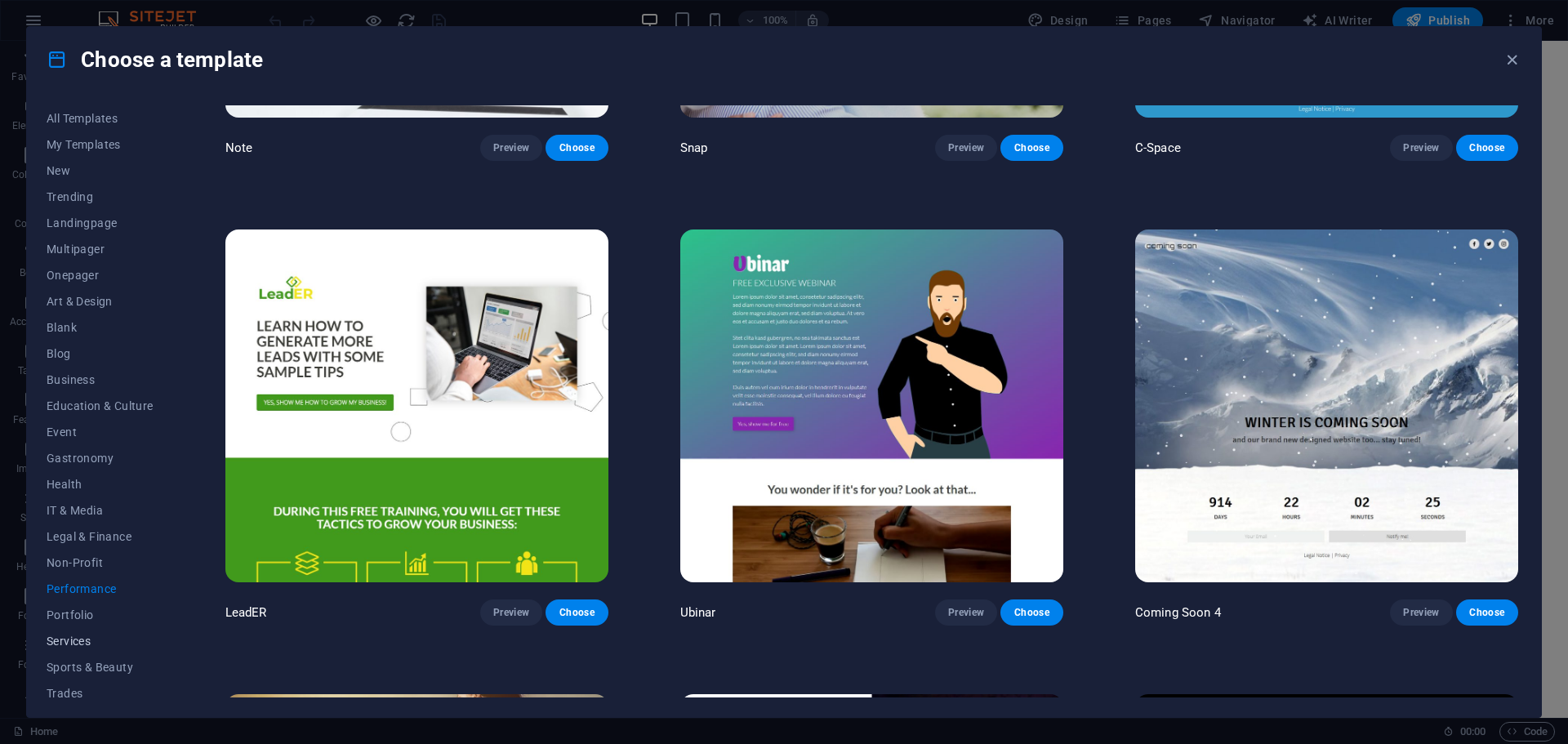 click on "Services" at bounding box center (100, 641) 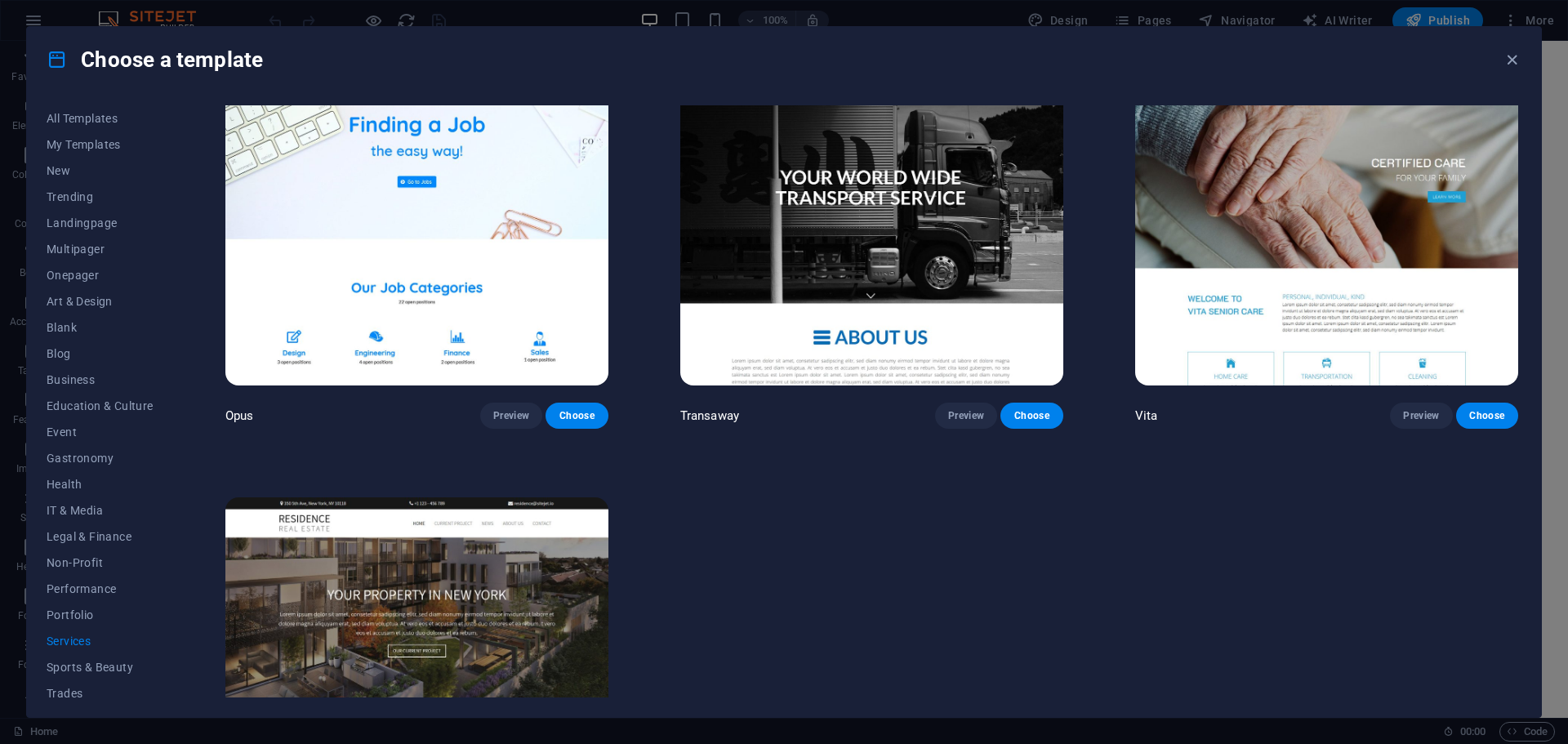scroll, scrollTop: 2584, scrollLeft: 0, axis: vertical 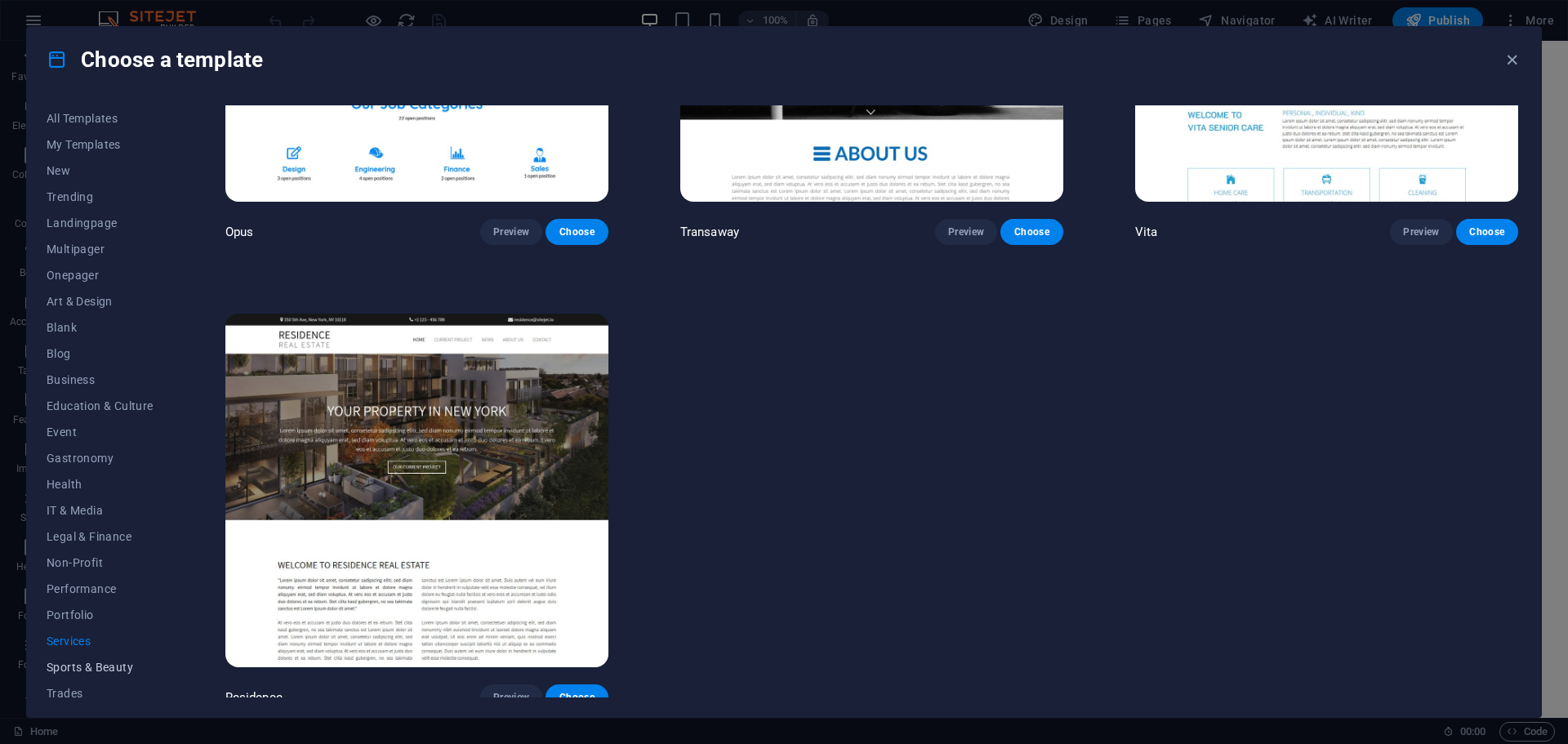click on "Sports & Beauty" at bounding box center [100, 667] 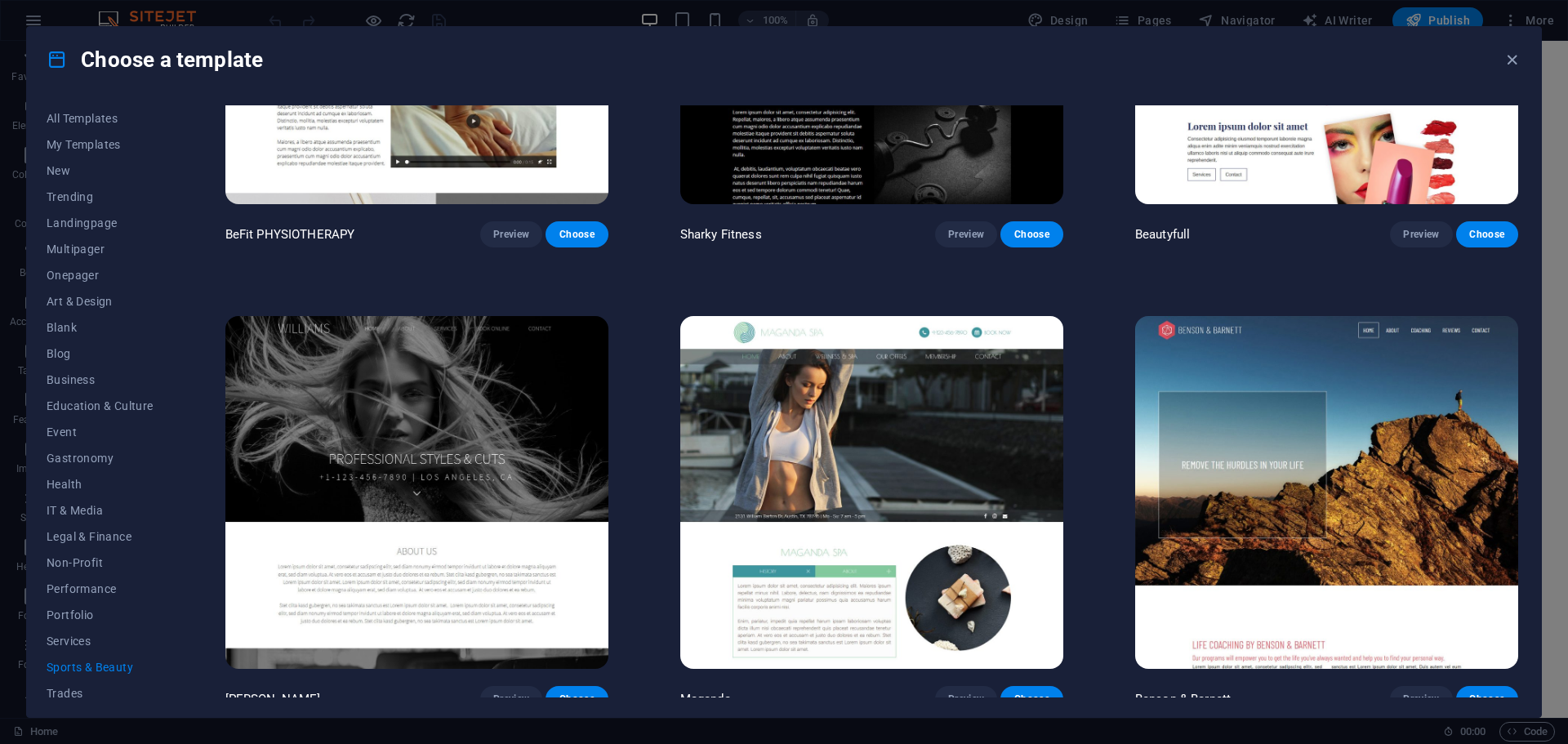 scroll, scrollTop: 1658, scrollLeft: 0, axis: vertical 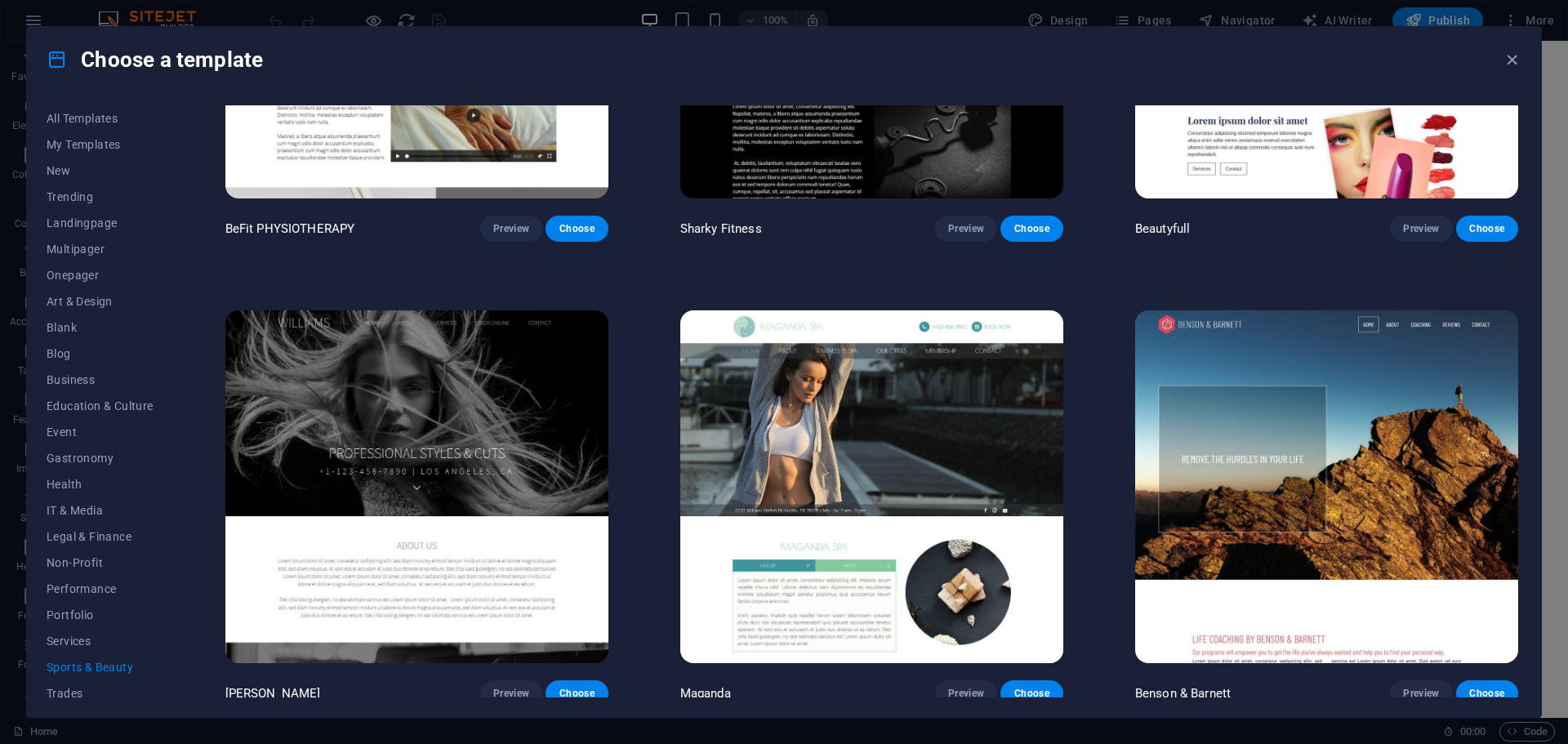 click on "All Templates My Templates New Trending Landingpage Multipager Onepager Art & Design Blank Blog Business Education & Culture Event Gastronomy Health IT & Media Legal & Finance Non-Profit Performance Portfolio Services Sports & Beauty Trades Travel Wireframe BIG Barber Shop Preview Choose The Beauty Temple Preview Choose WeTrain Preview Choose WeSpa Preview Choose Le Hair Preview Choose Fashion Preview Choose Yoga Preview Choose Gentleman Preview Choose Vinyasa Preview Choose BeFit PHYSIOTHERAPY Preview Choose Sharky Fitness Preview Choose Beautyfull Preview Choose Williams Preview Choose Maganda Preview Choose Benson & Barnett Preview Choose" at bounding box center [784, 404] 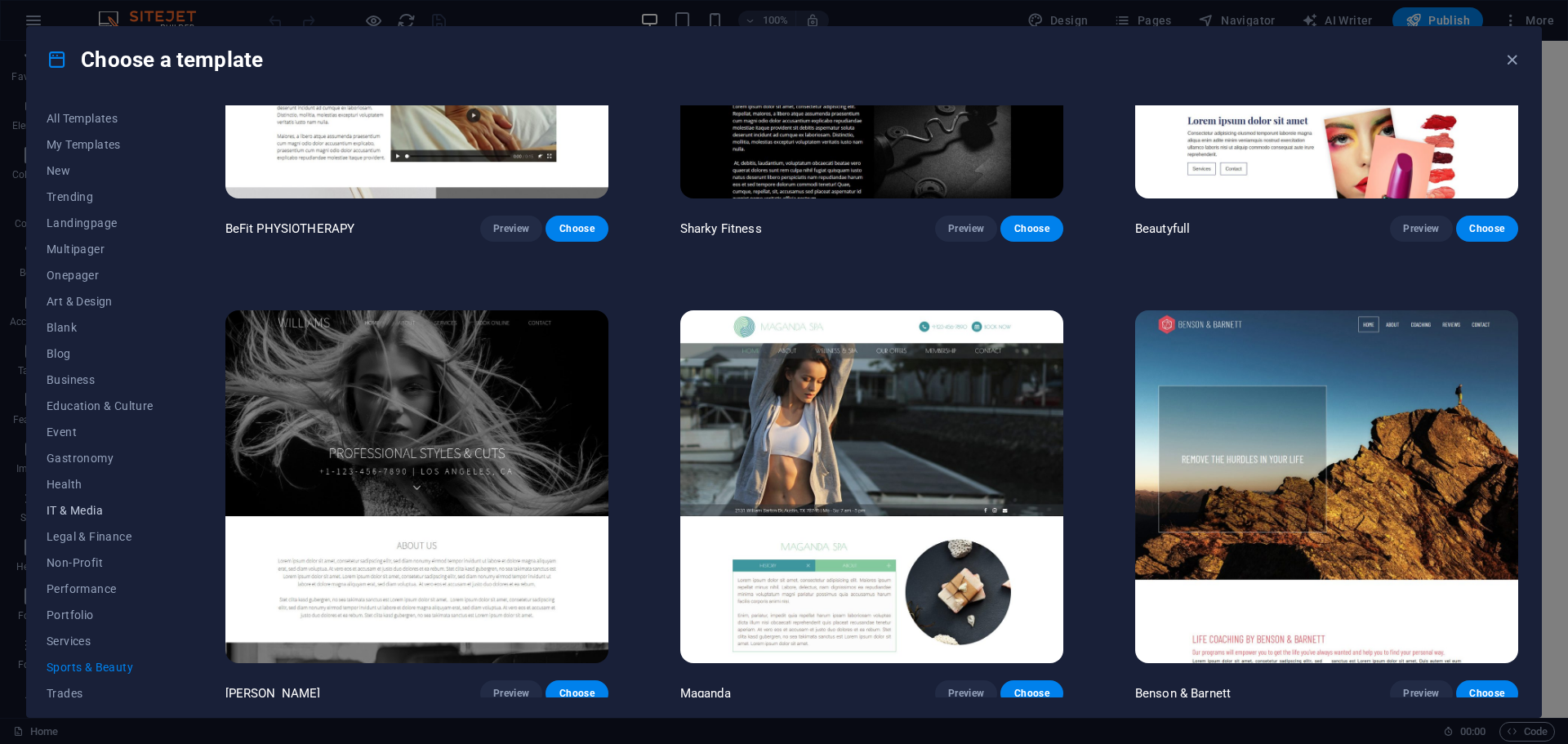 click on "IT & Media" at bounding box center [100, 510] 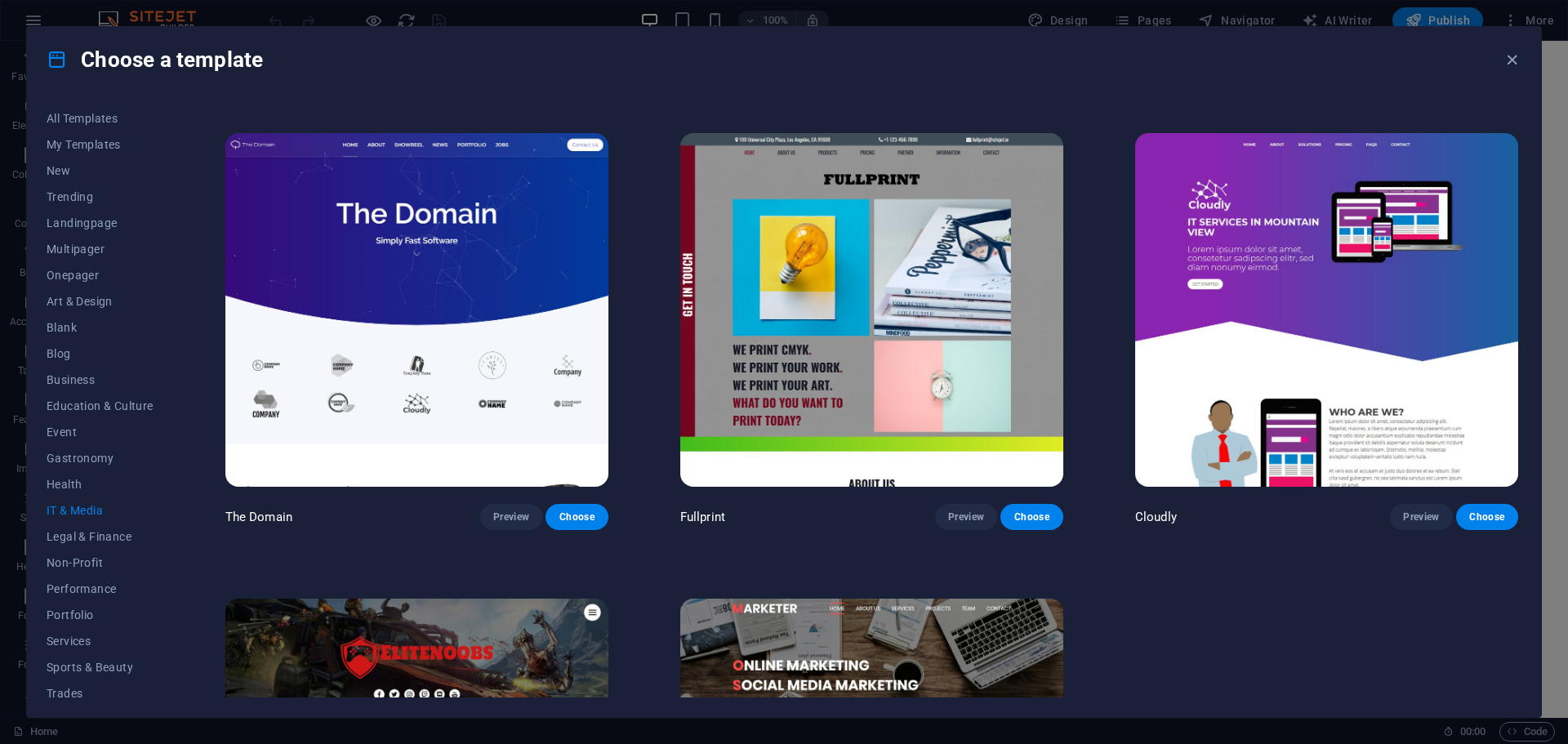 scroll, scrollTop: 868, scrollLeft: 0, axis: vertical 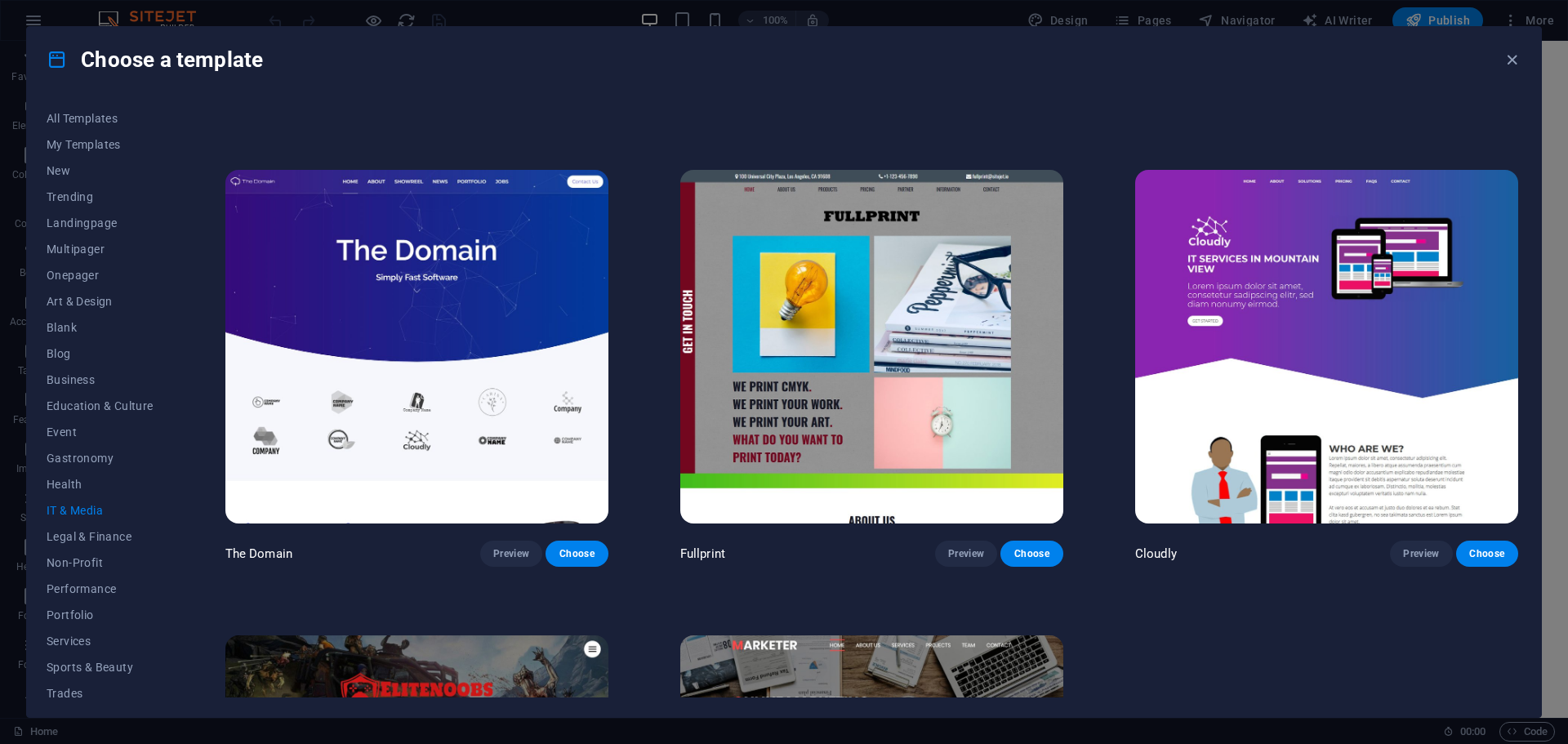 click at bounding box center [1326, 346] 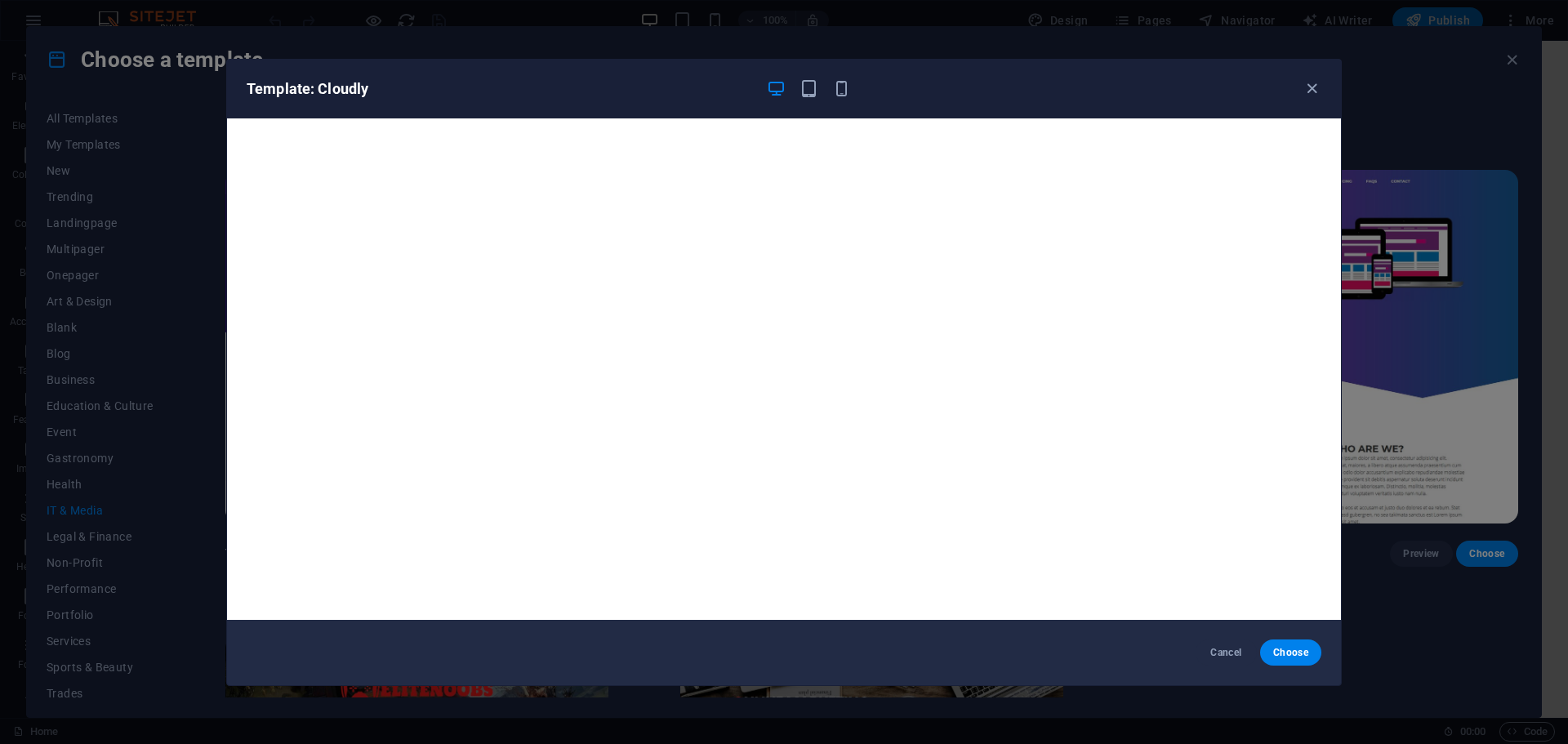 click on "Template: Cloudly Cancel Choose" at bounding box center [784, 372] 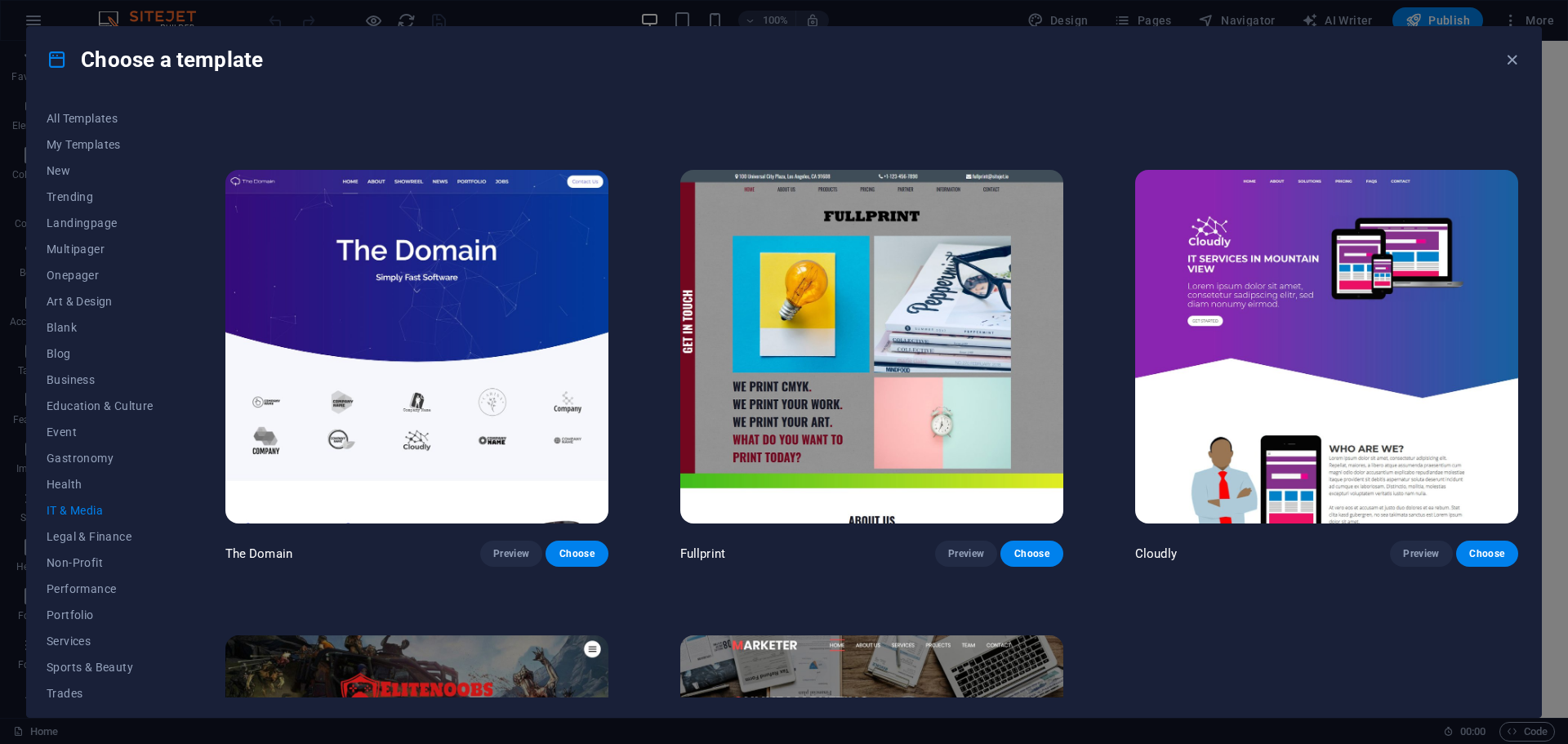 click at bounding box center (1326, 346) 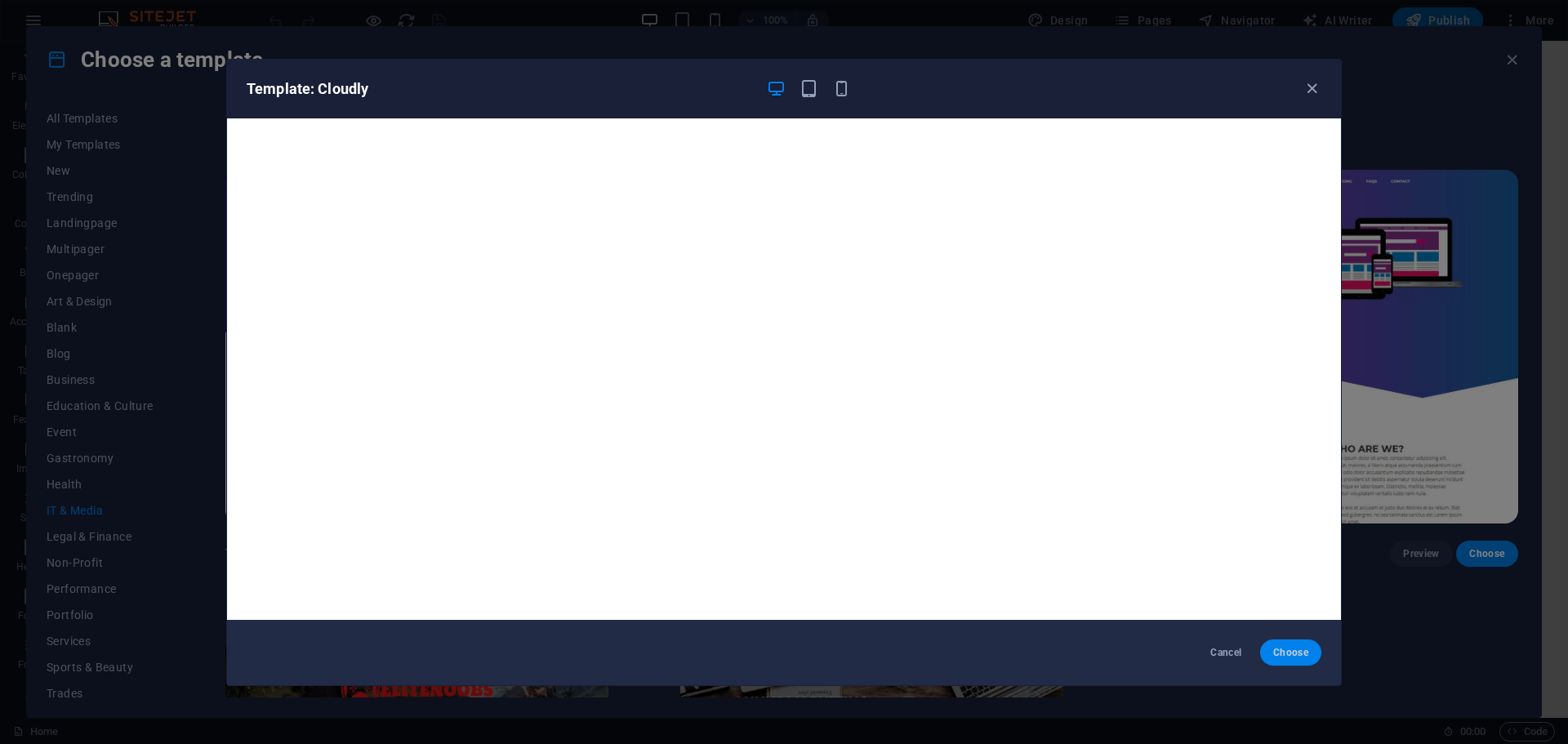 click on "Choose" at bounding box center [1290, 653] 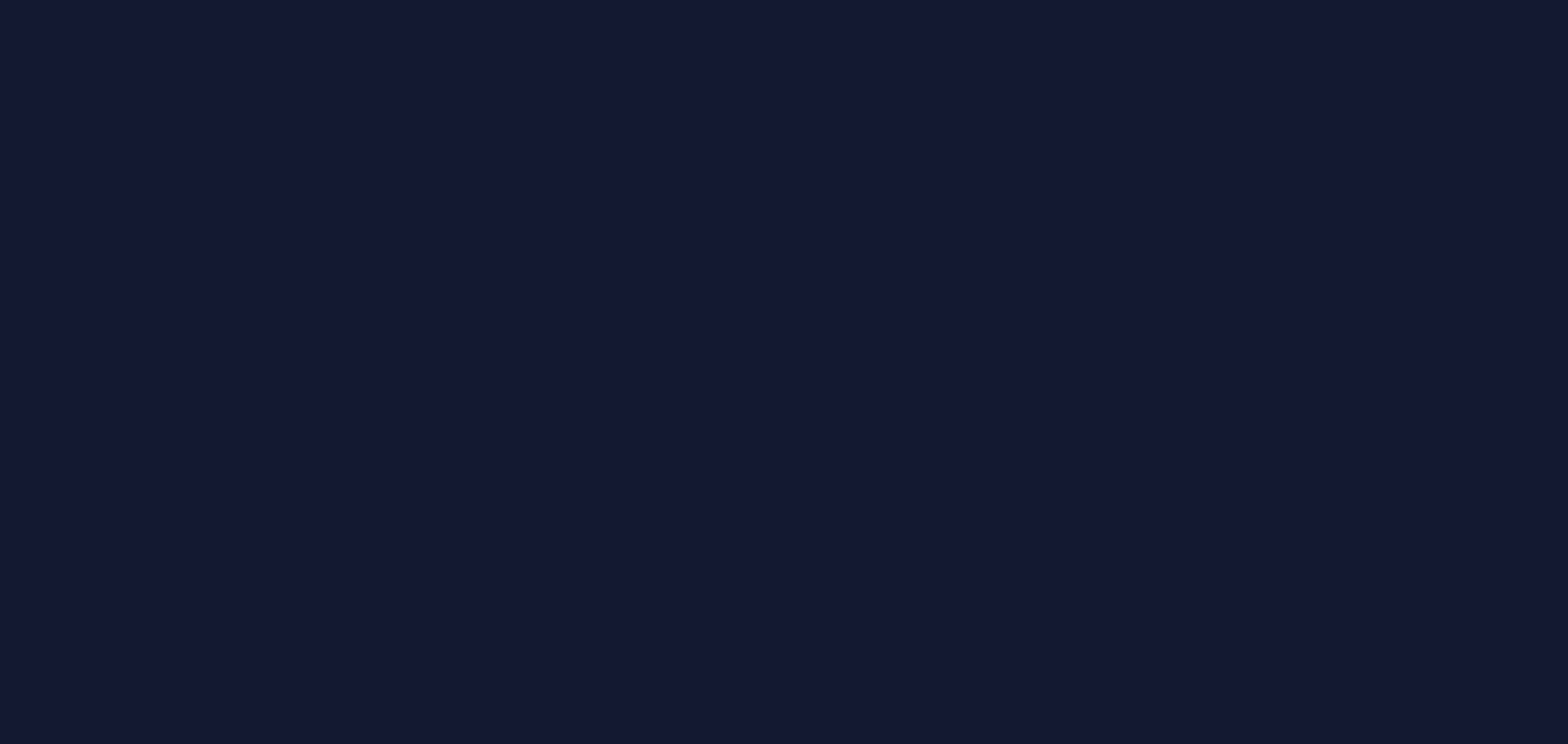 scroll, scrollTop: 0, scrollLeft: 0, axis: both 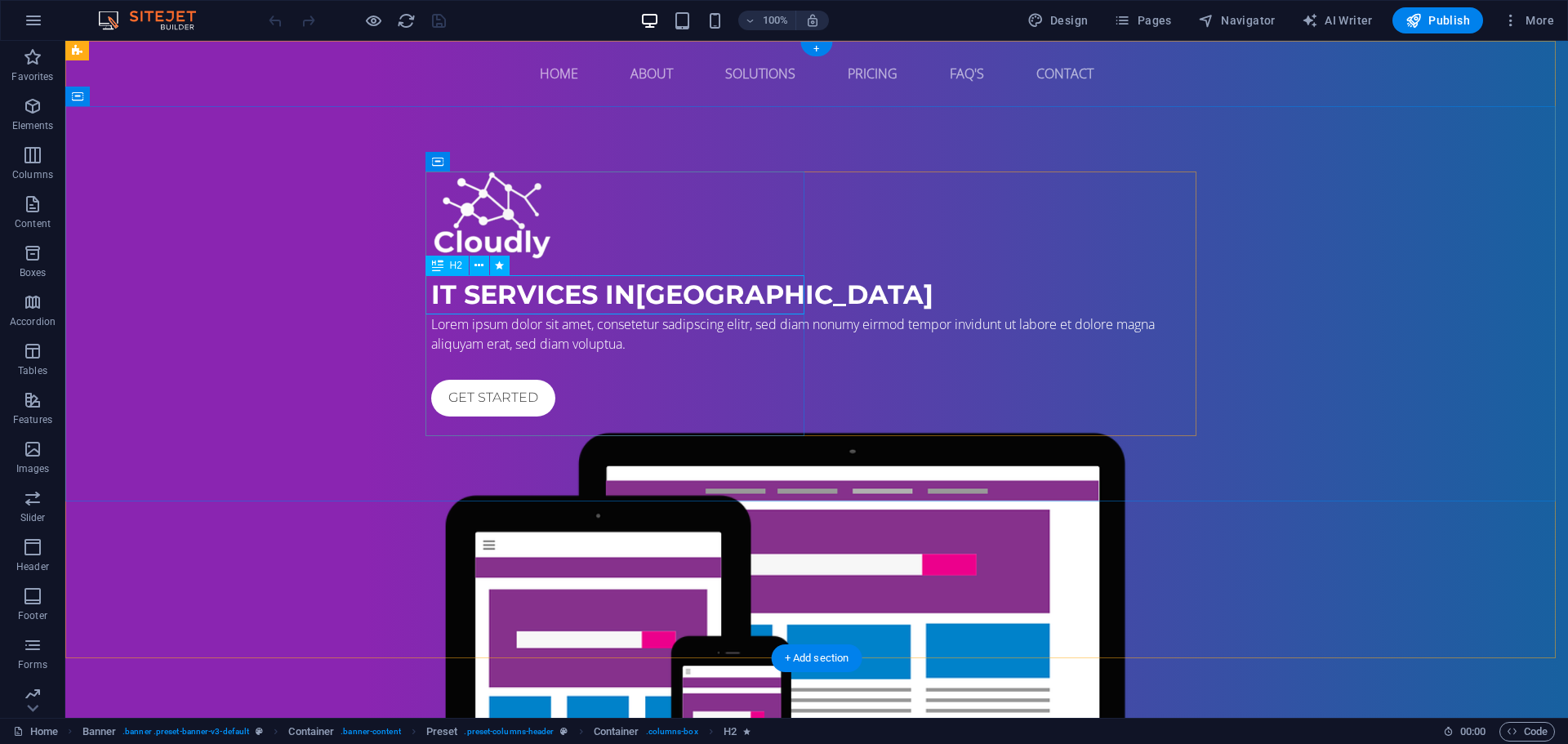 click on "IT Services in  Malaysia" at bounding box center (817, 295) 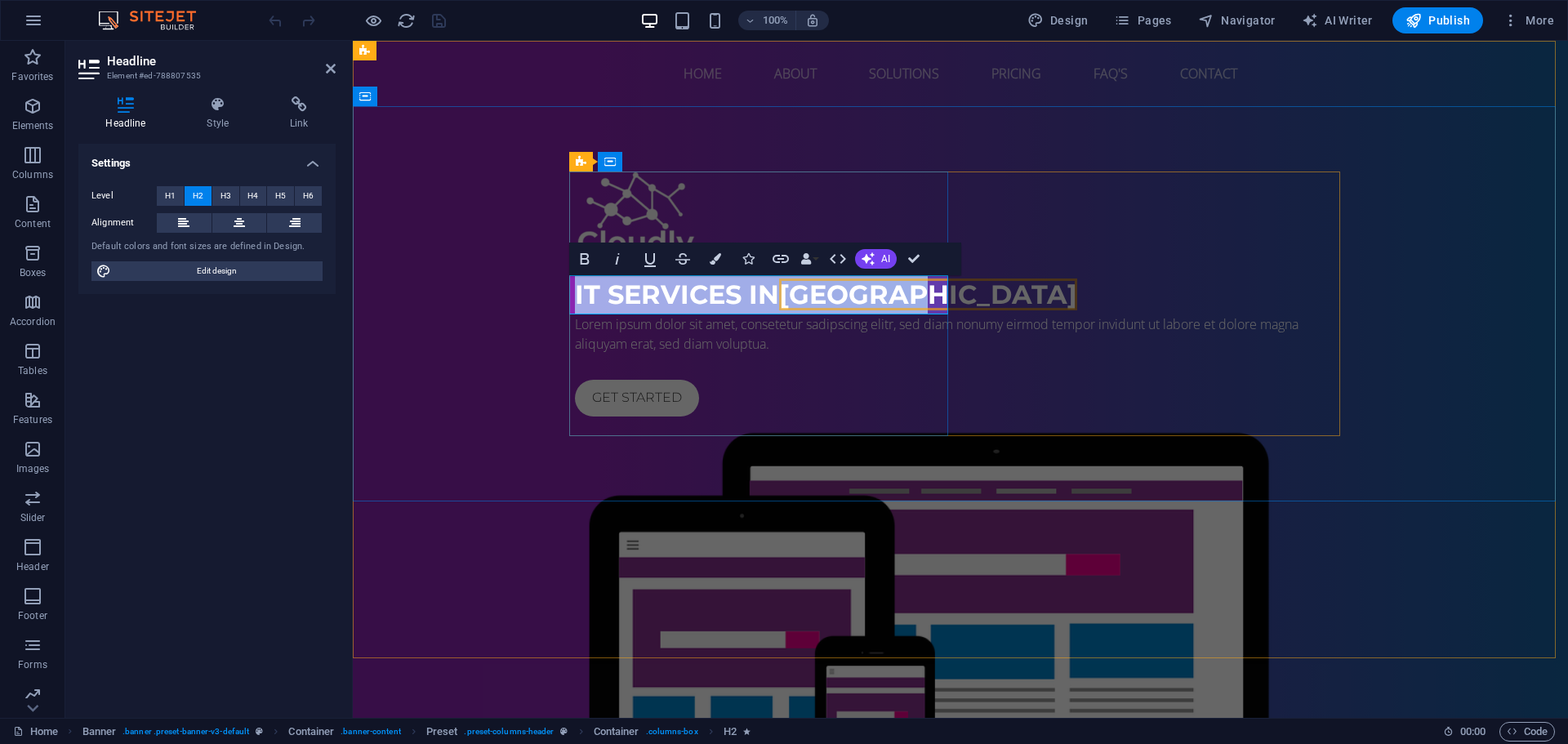click on "Malaysia" at bounding box center (928, 294) 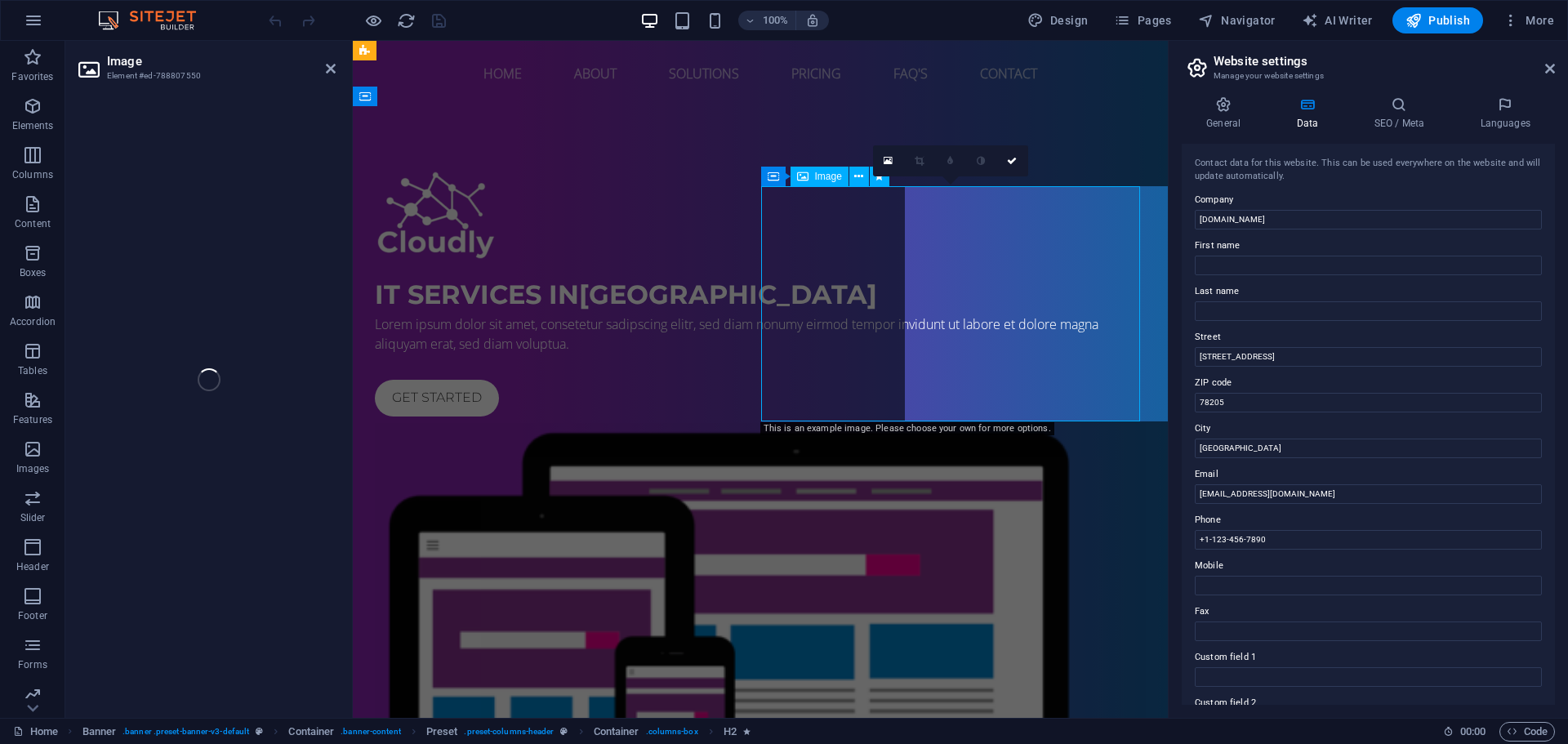 select on "%" 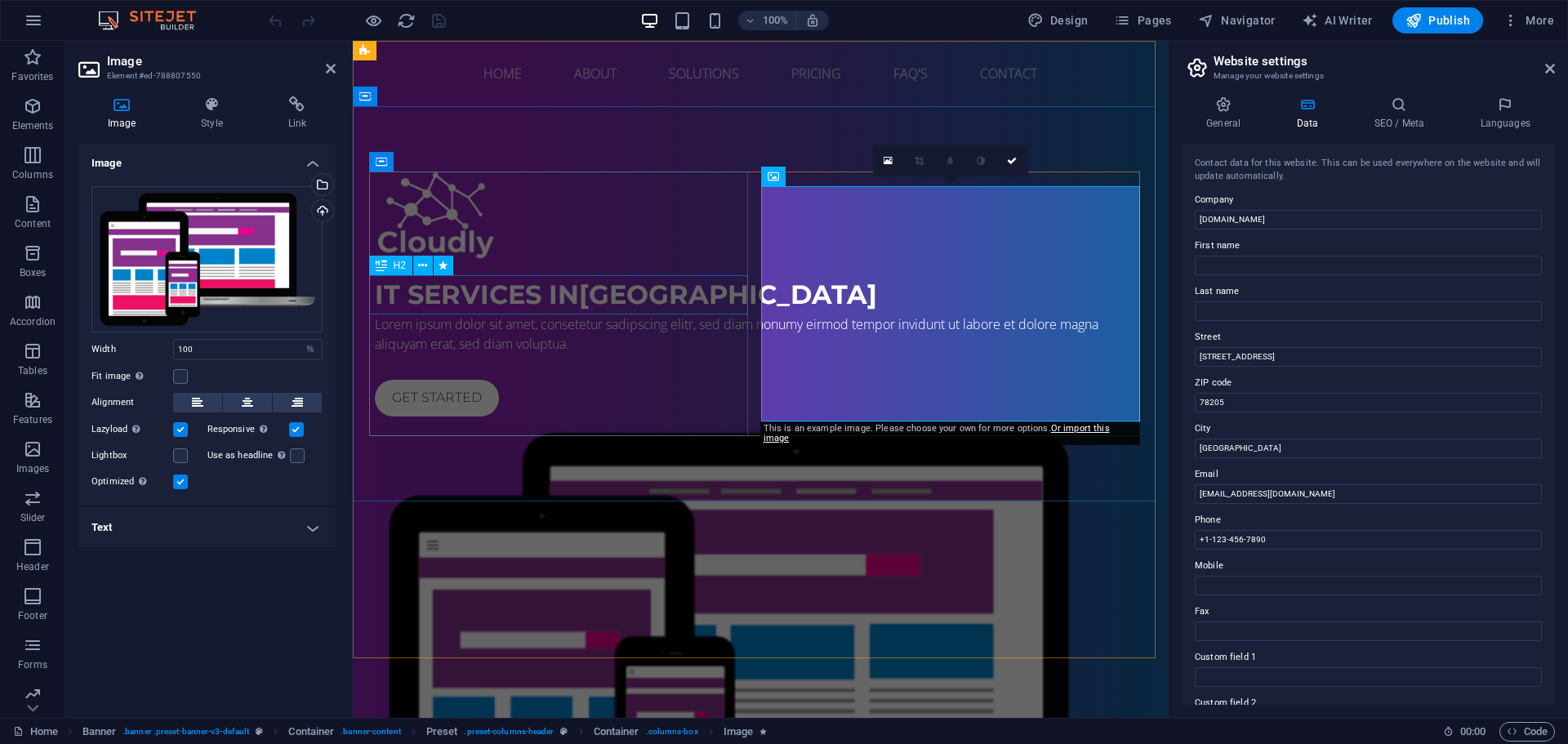 click on "IT Services in  Malaysia" at bounding box center [760, 295] 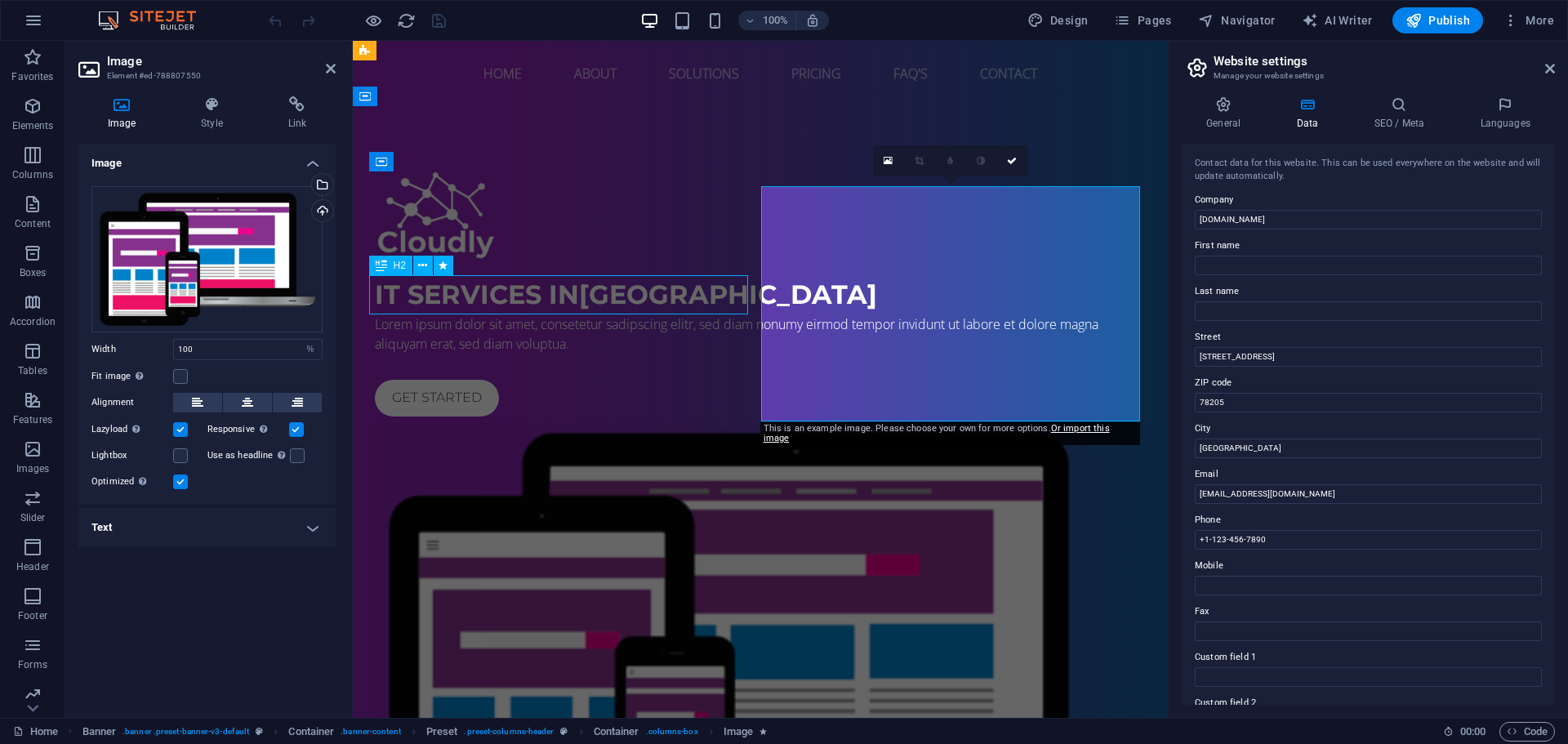 click on "IT Services in  Malaysia" at bounding box center [760, 295] 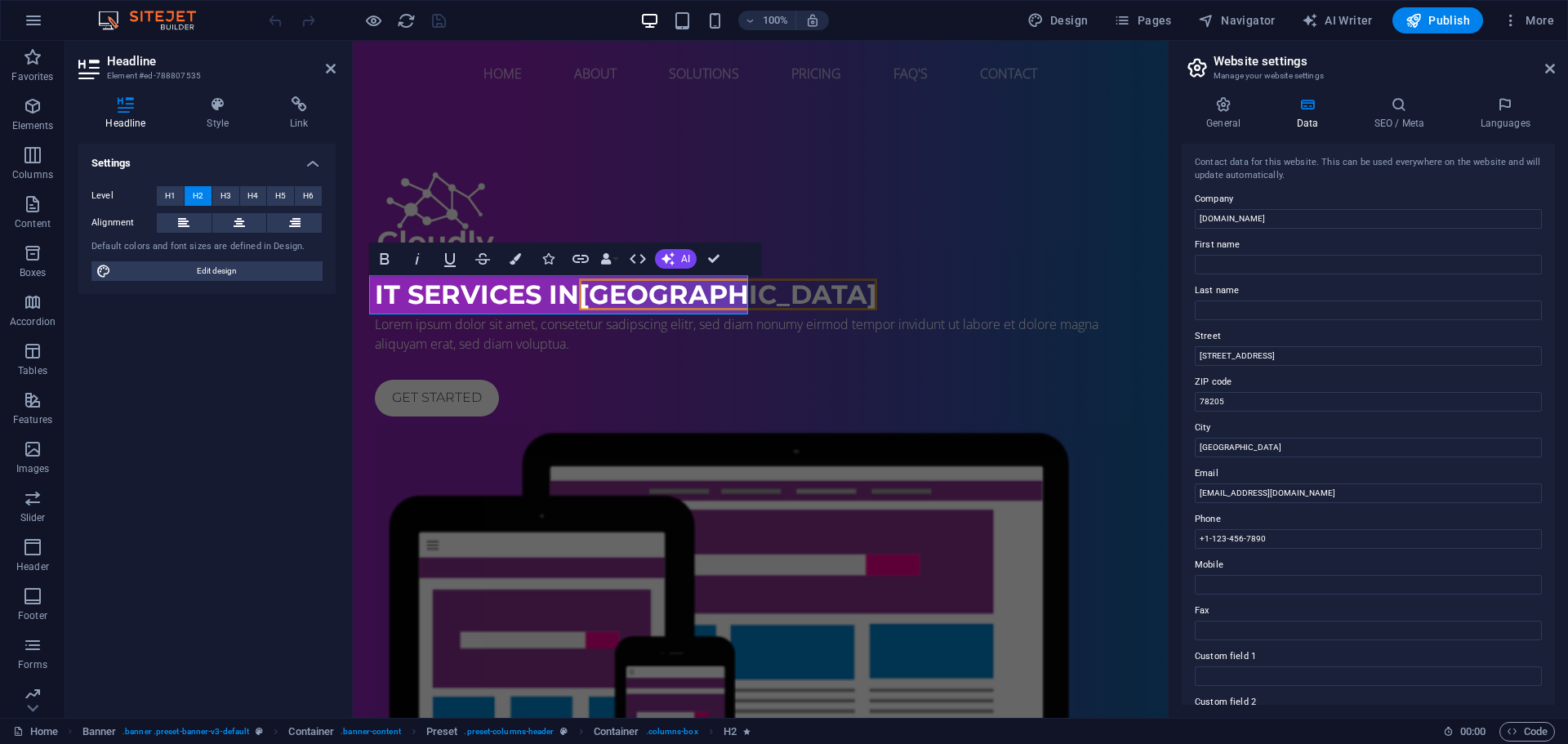 scroll, scrollTop: 0, scrollLeft: 0, axis: both 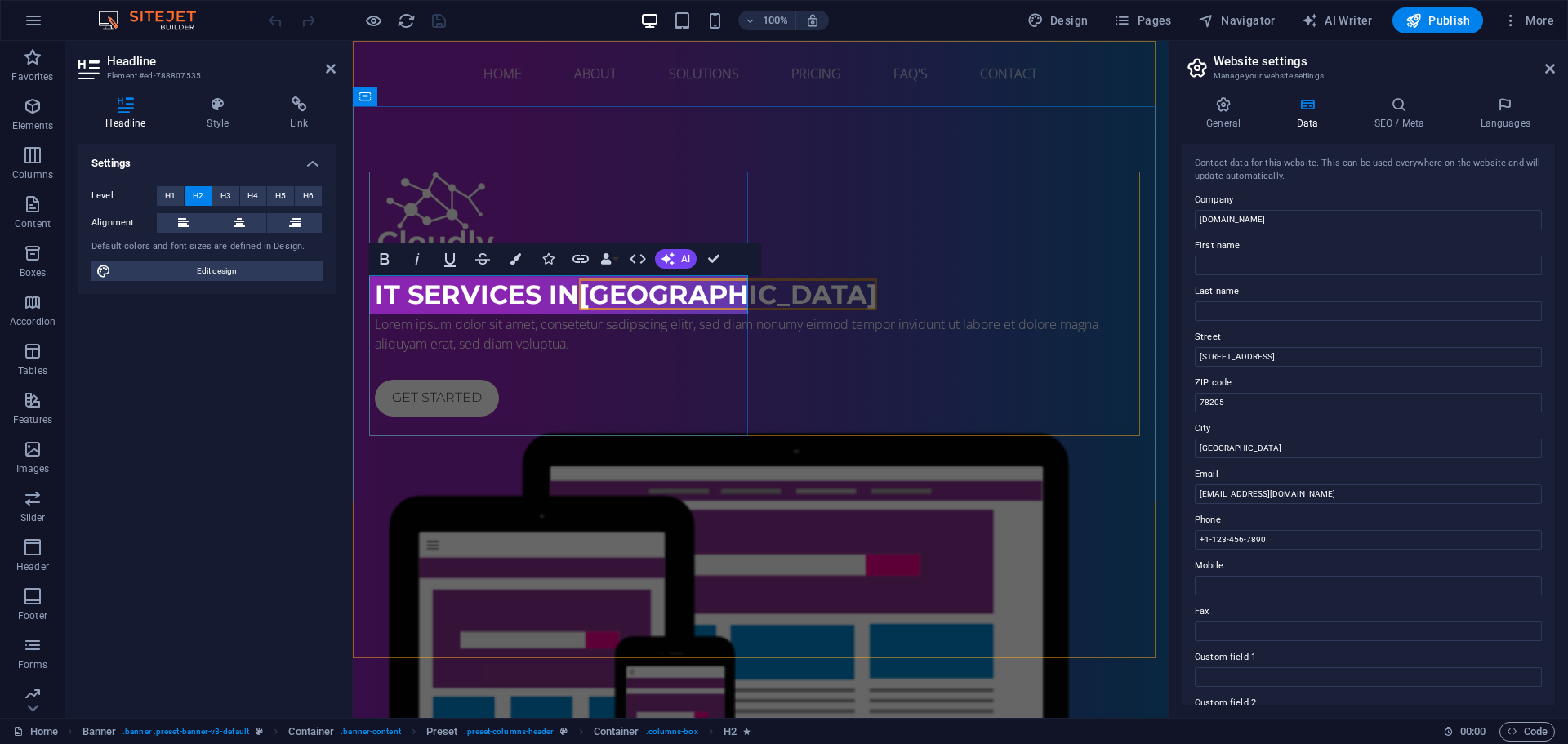 click on "IT Services in  Malaysia" at bounding box center (626, 294) 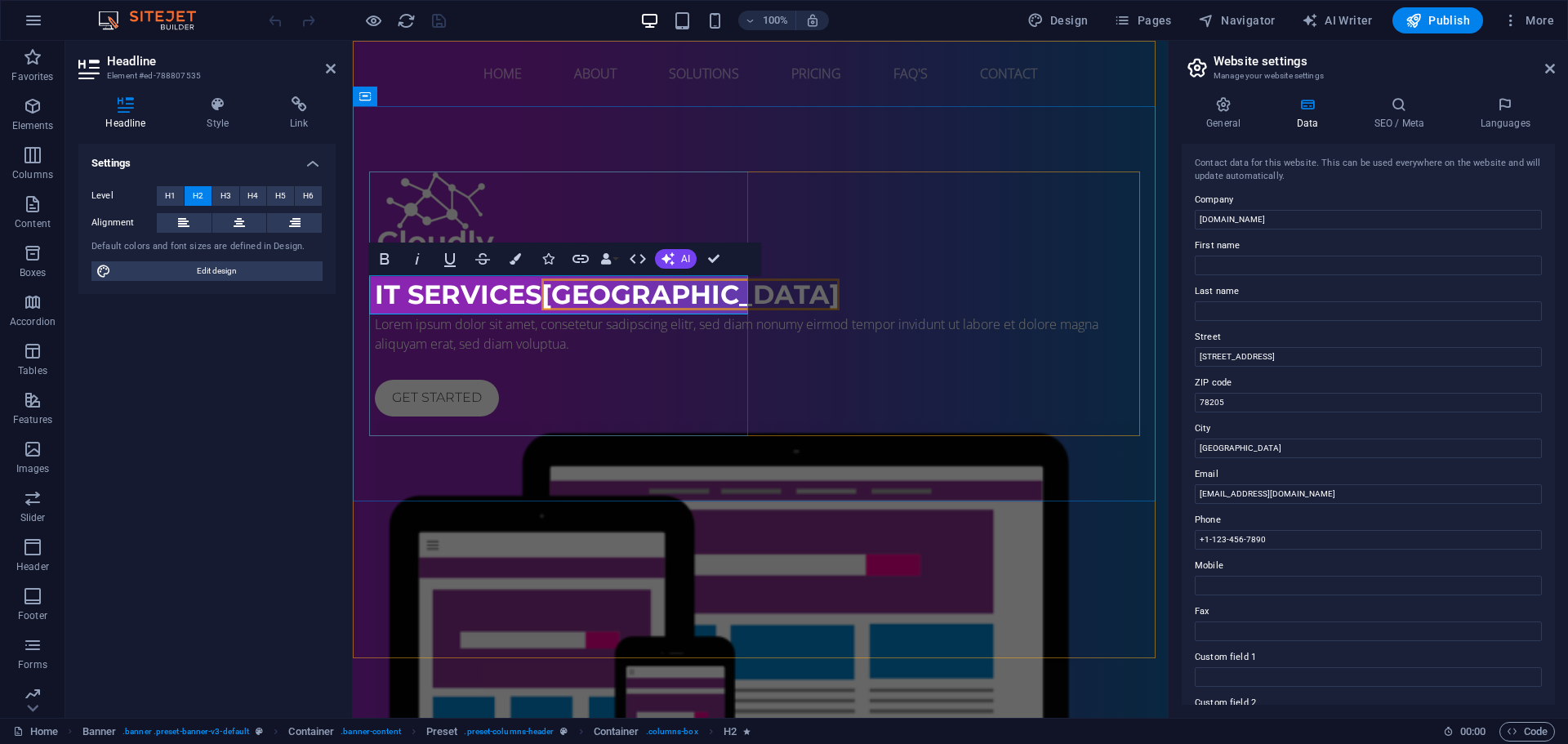 click on "Malaysia" at bounding box center (690, 294) 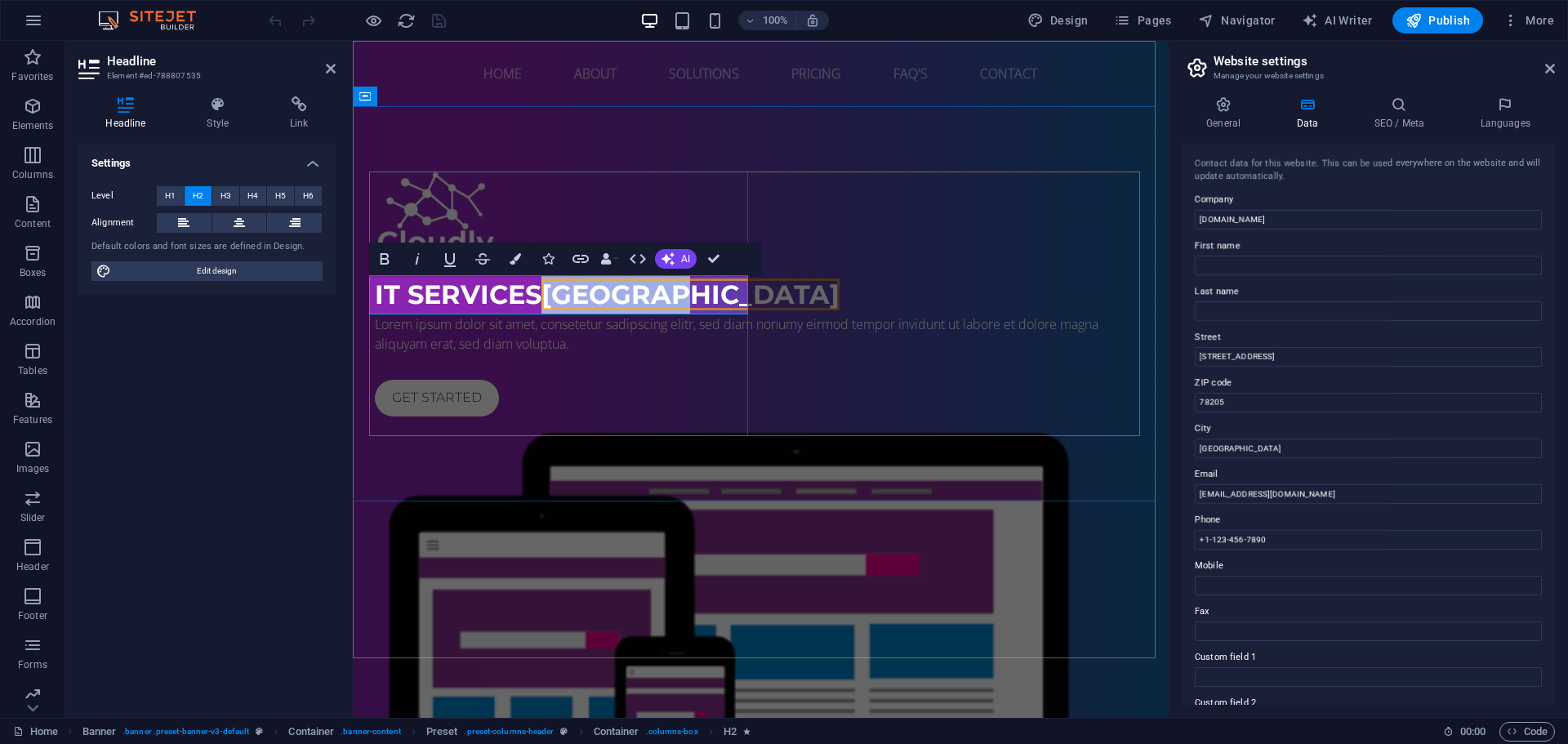 click on "Malaysia" at bounding box center (690, 294) 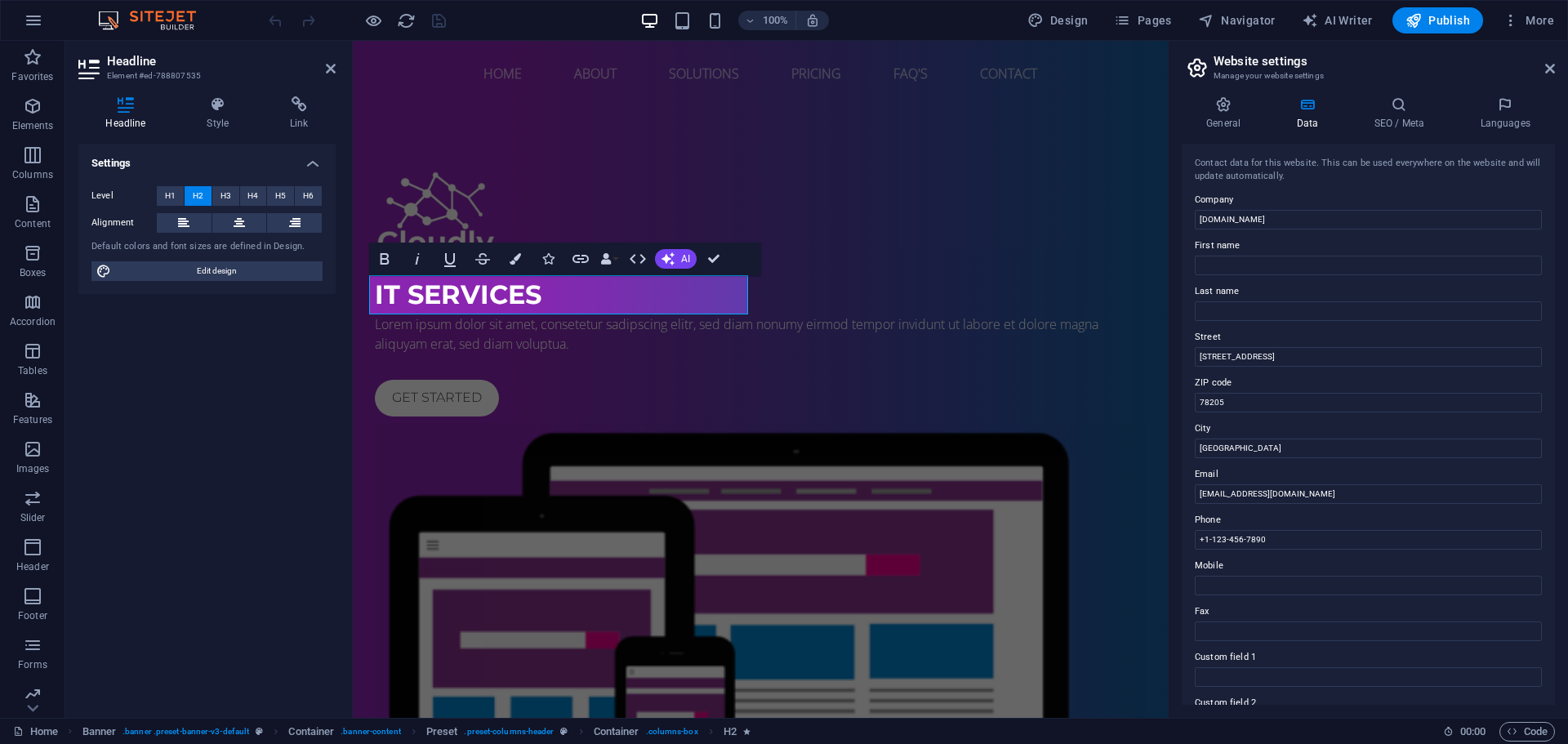 click on "Settings Level H1 H2 H3 H4 H5 H6 Alignment Default colors and font sizes are defined in Design. Edit design" at bounding box center [207, 424] 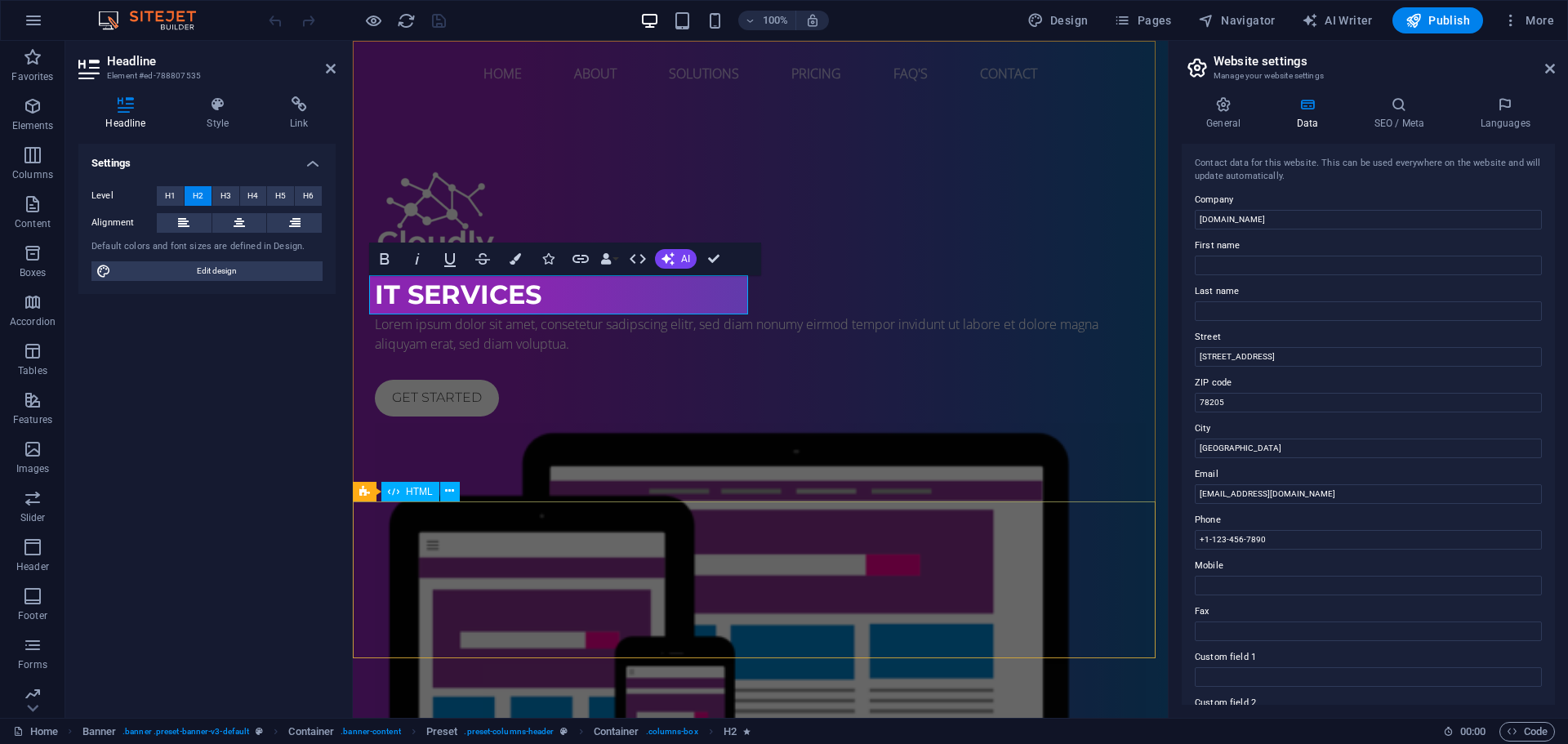 click at bounding box center (760, 1045) 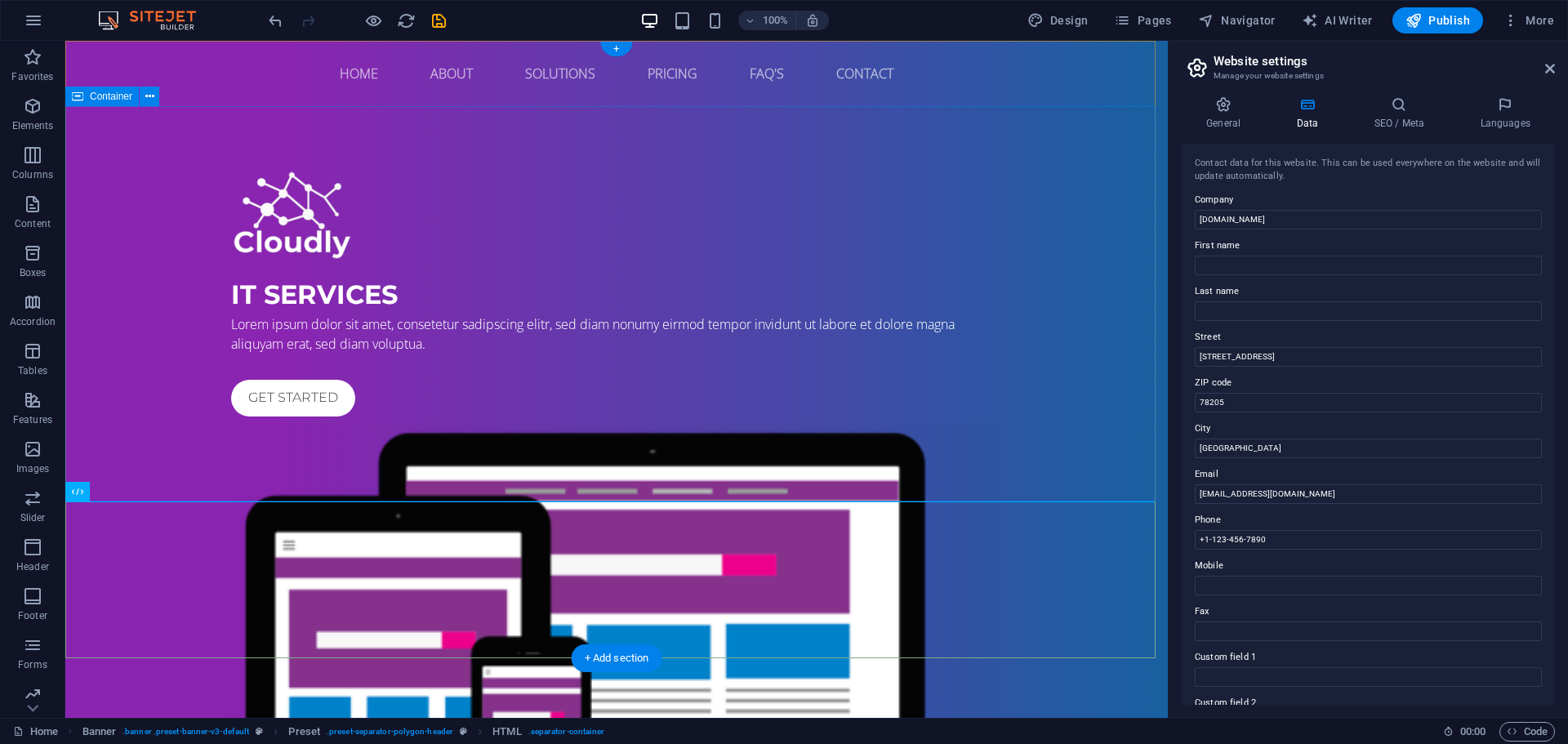 click on "IT Services Lorem ipsum dolor sit amet, consetetur sadipscing elitr, sed diam nonumy eirmod tempor invidunt ut labore et dolore magna aliquyam erat, sed diam voluptua. Get started" at bounding box center [617, 537] 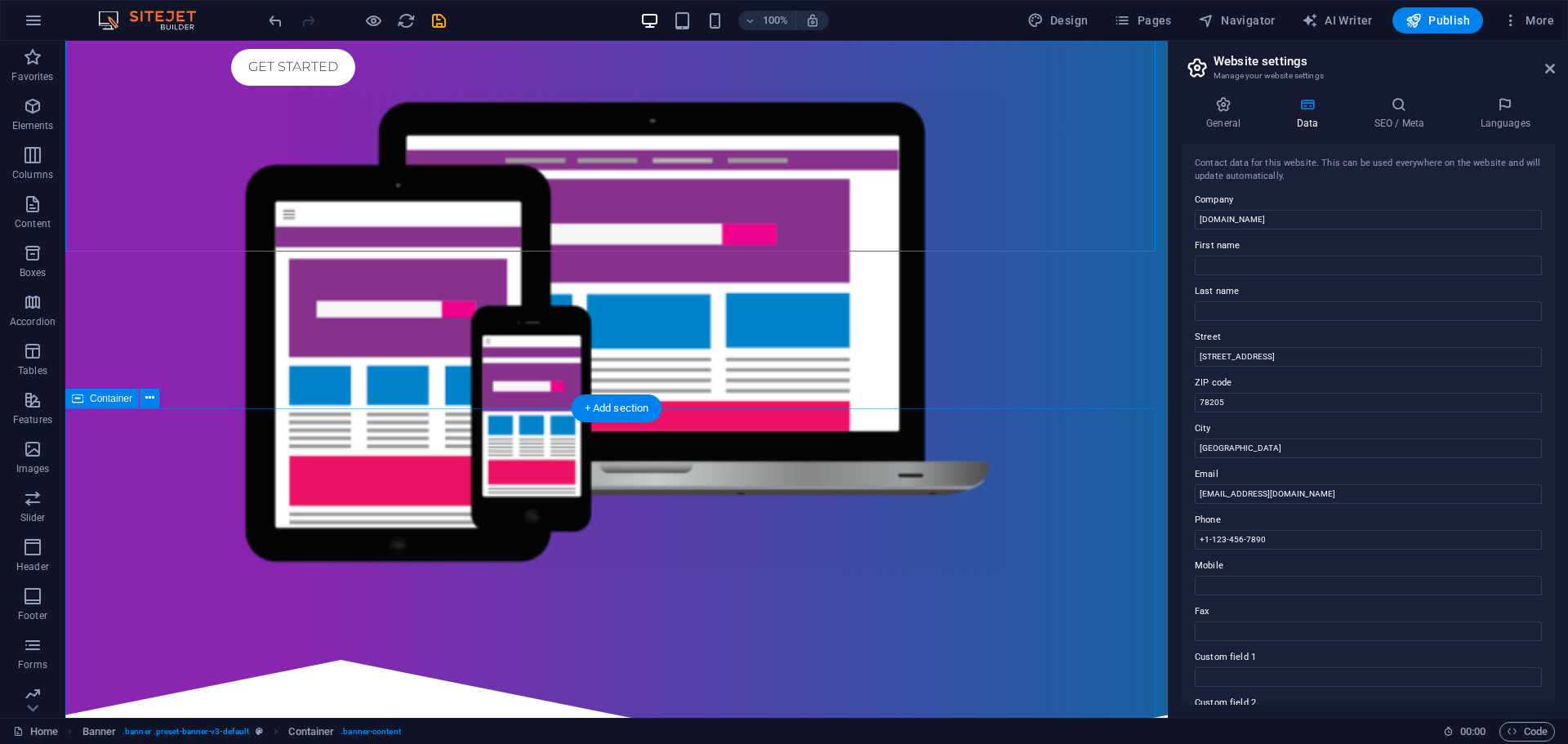 scroll, scrollTop: 0, scrollLeft: 0, axis: both 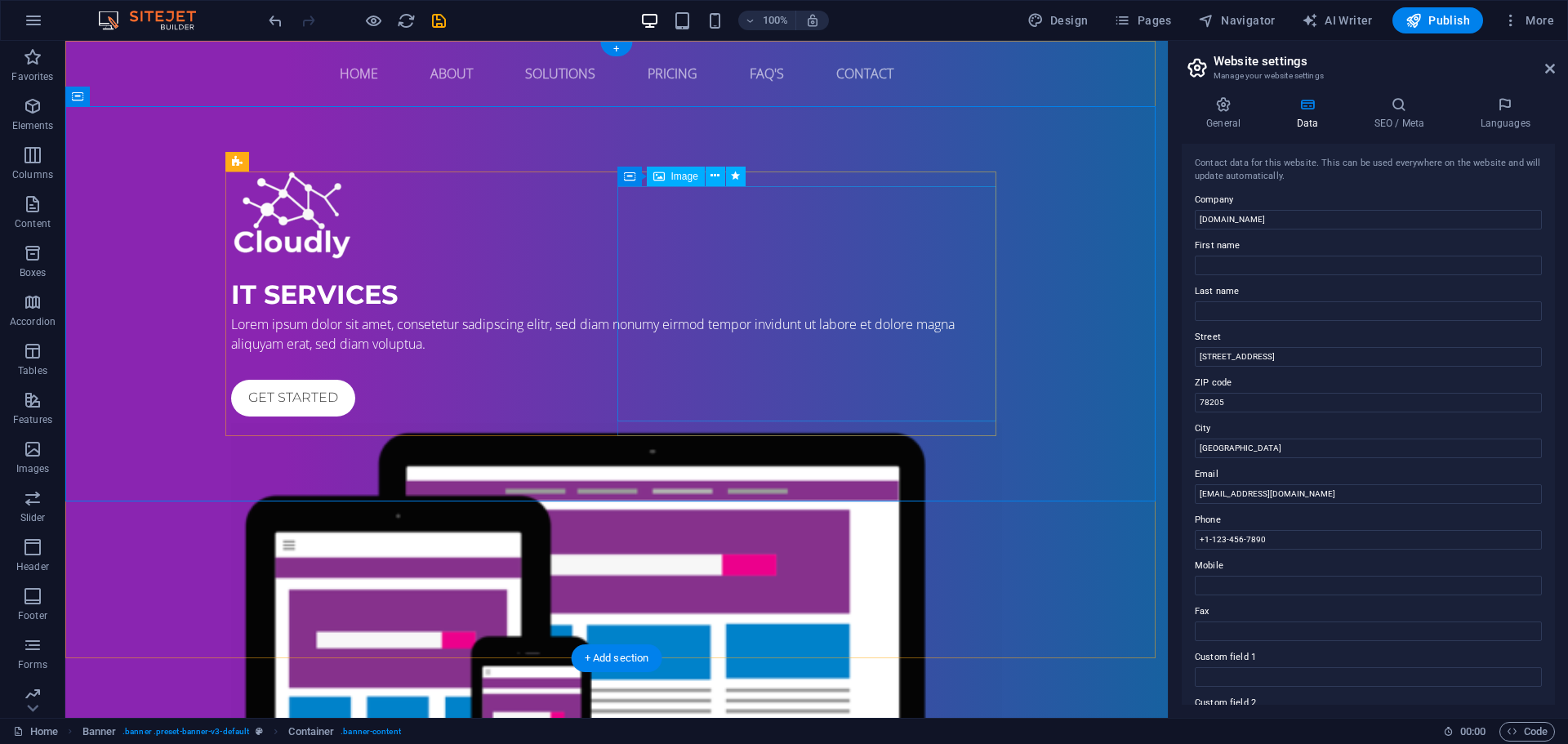 click at bounding box center [617, 662] 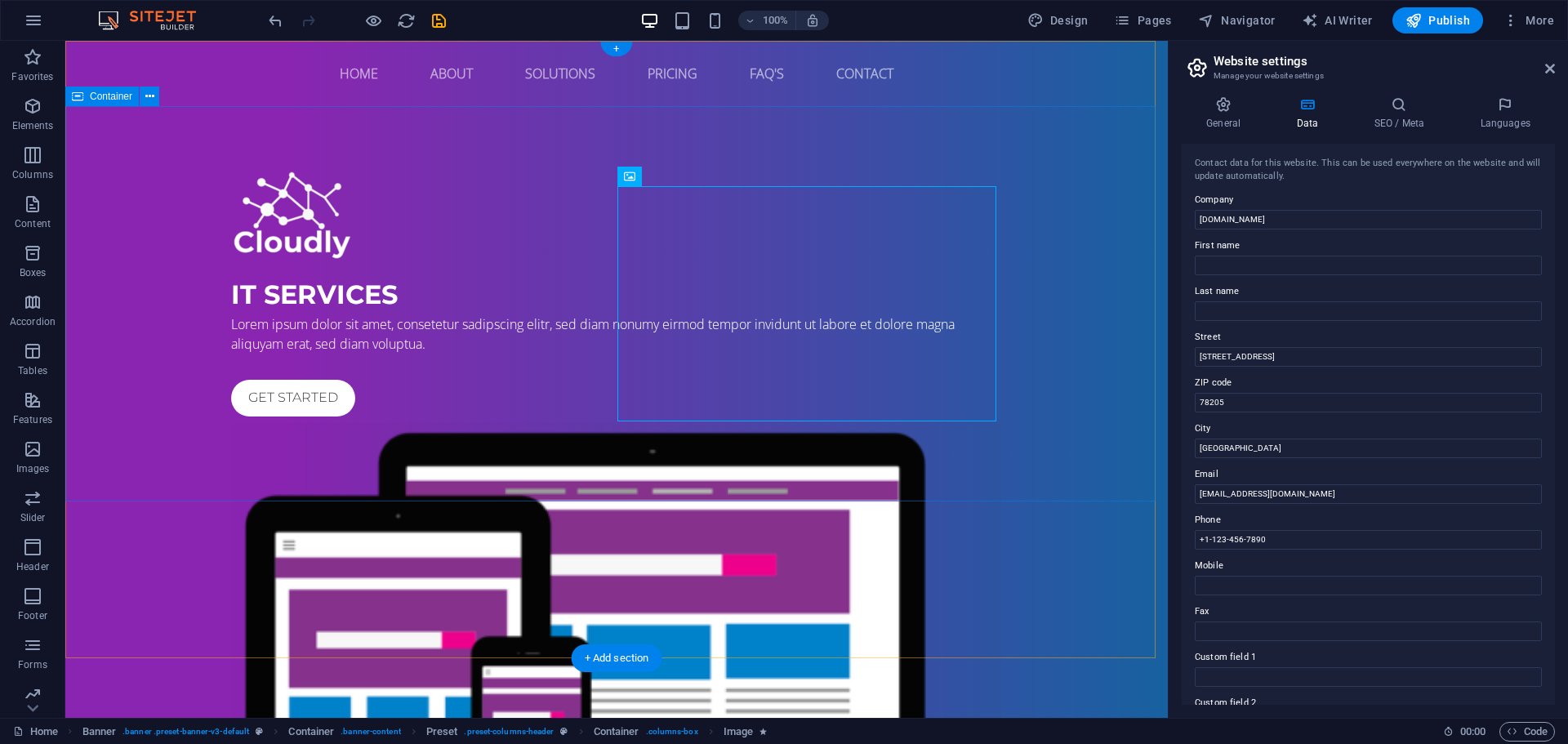 click on "IT Services Lorem ipsum dolor sit amet, consetetur sadipscing elitr, sed diam nonumy eirmod tempor invidunt ut labore et dolore magna aliquyam erat, sed diam voluptua. Get started" at bounding box center [617, 537] 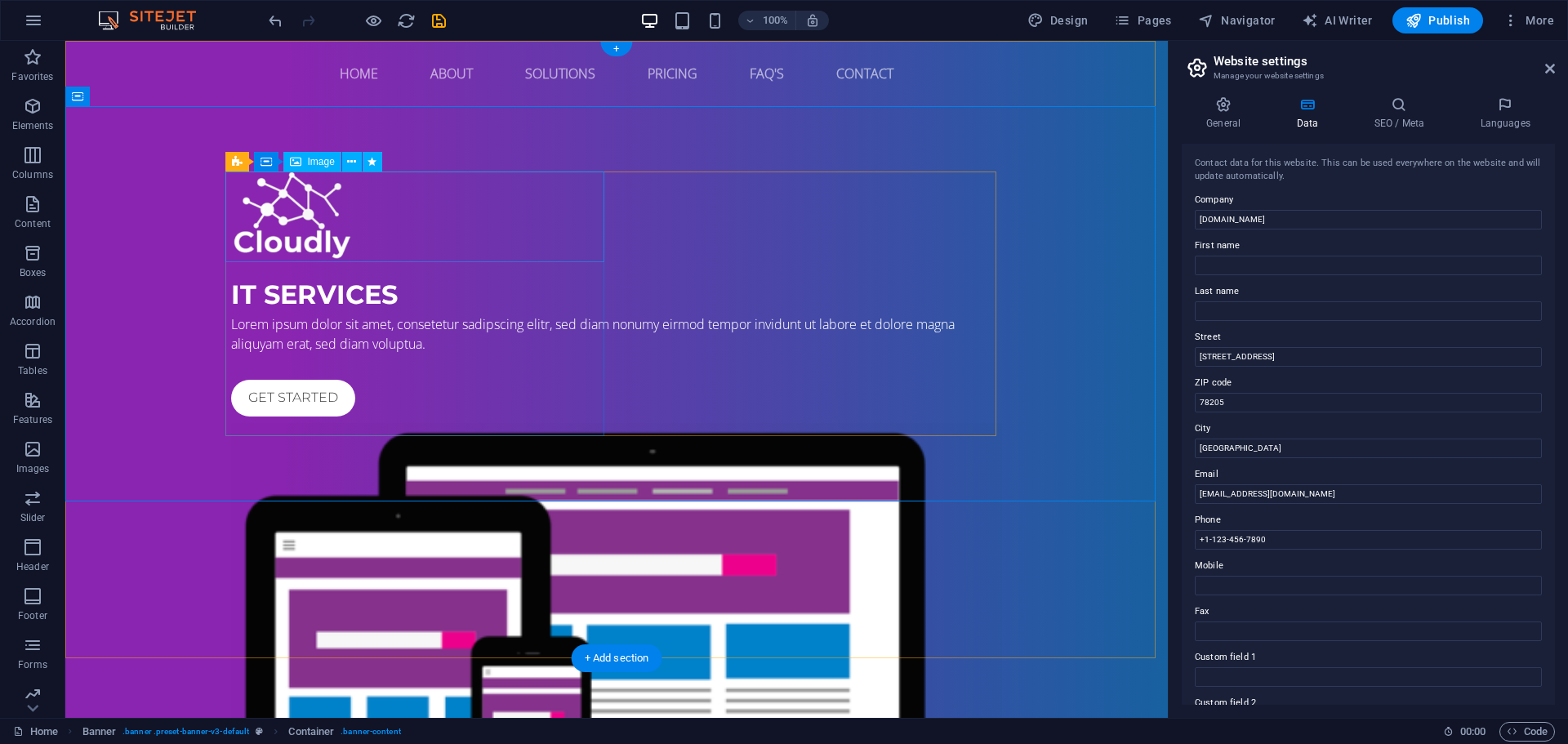 click at bounding box center (617, 216) 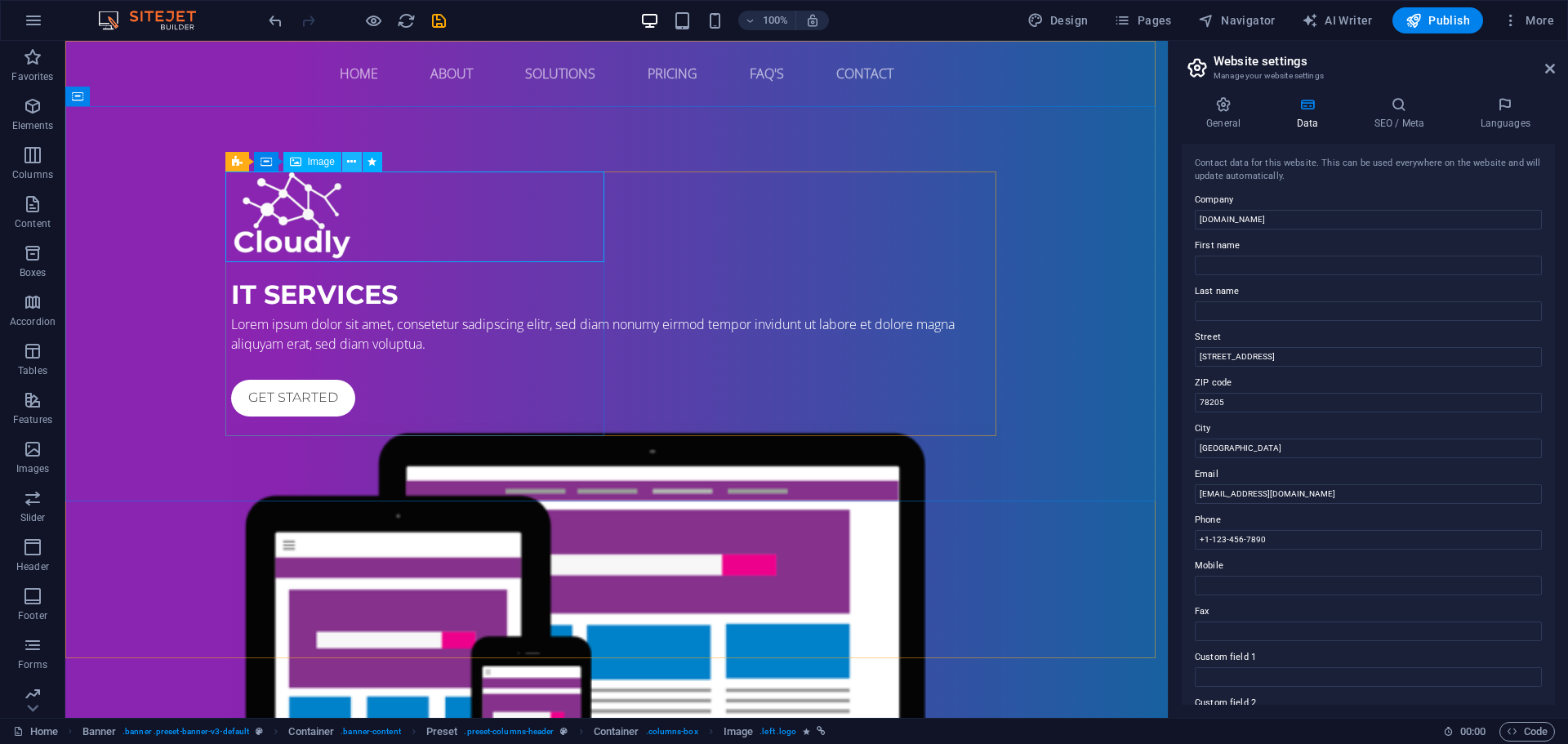click at bounding box center (351, 162) 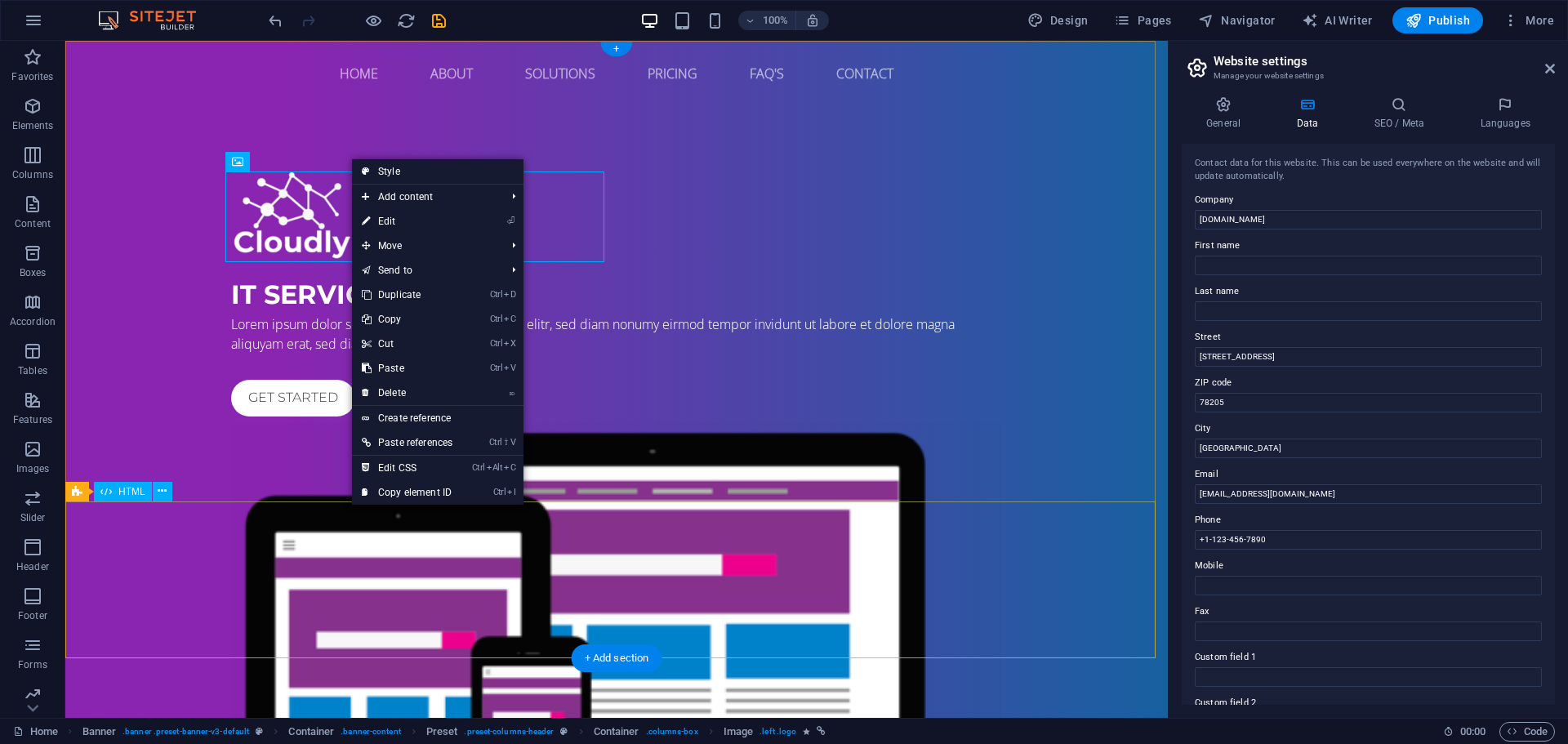 click at bounding box center [617, 1045] 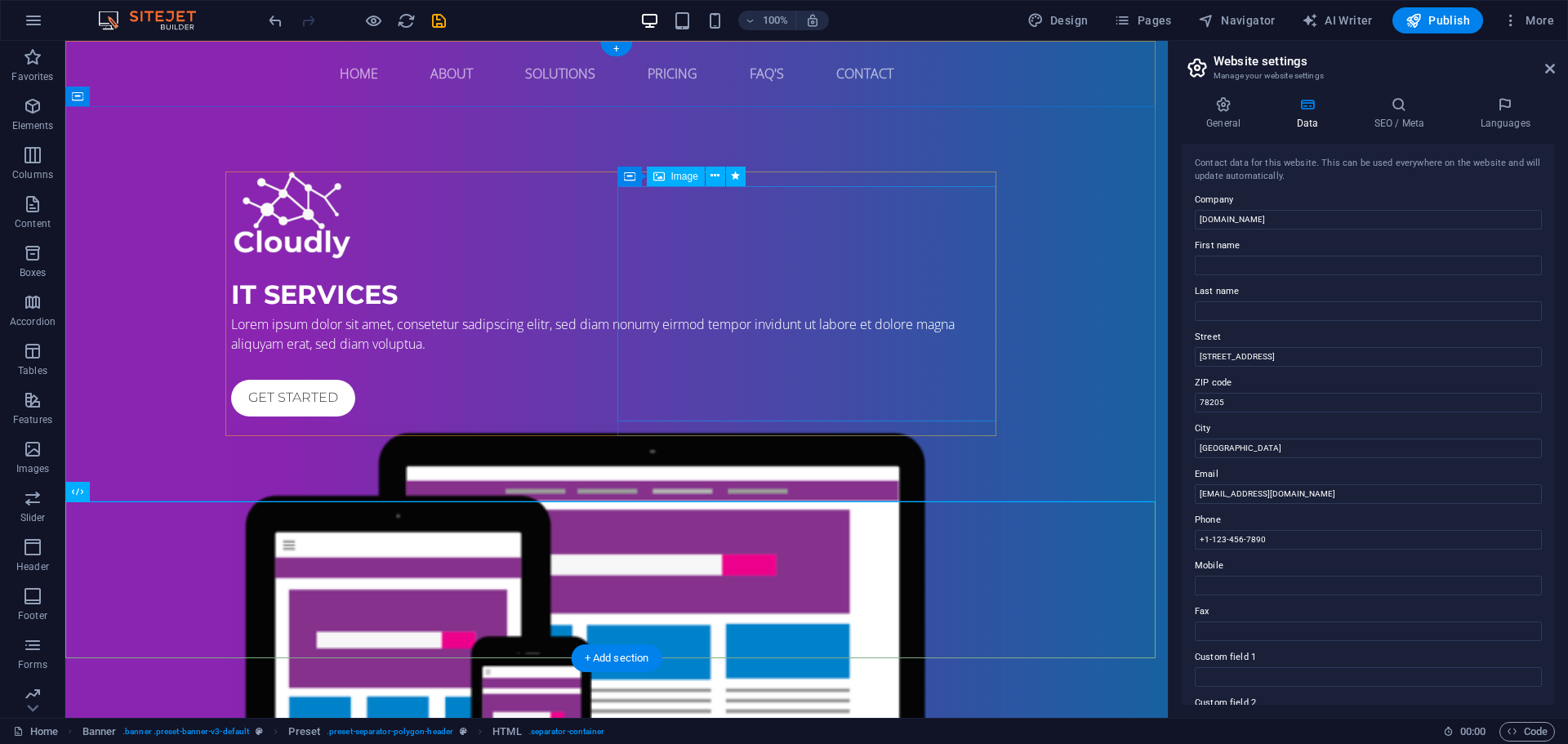 click at bounding box center (617, 662) 